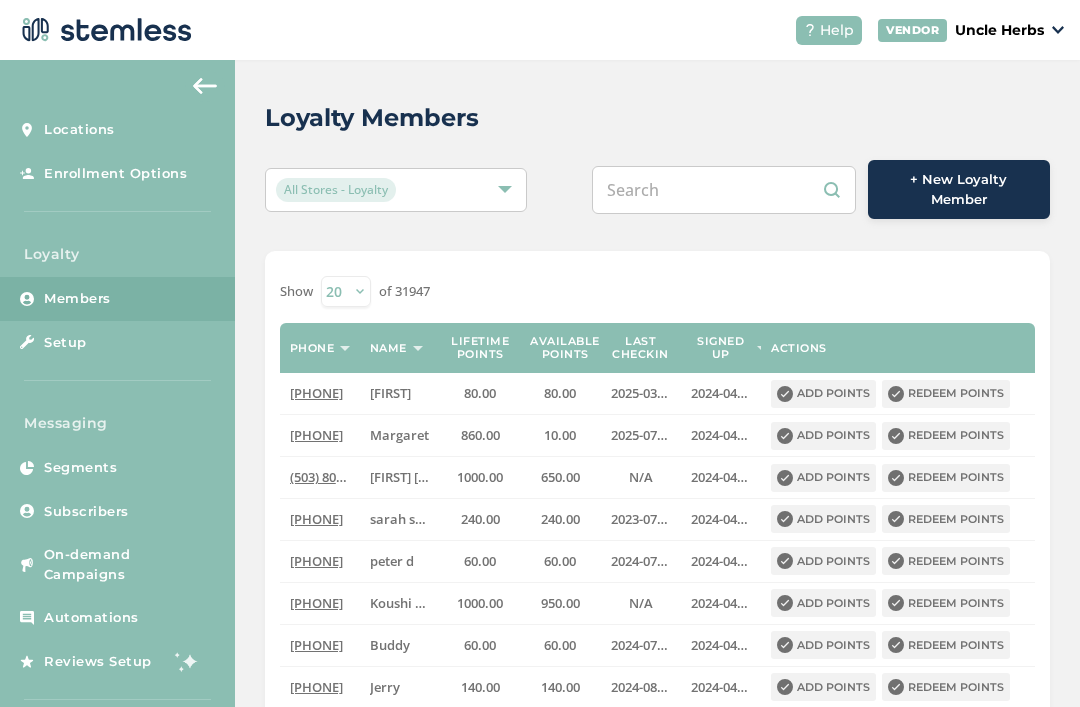 click at bounding box center (724, 190) 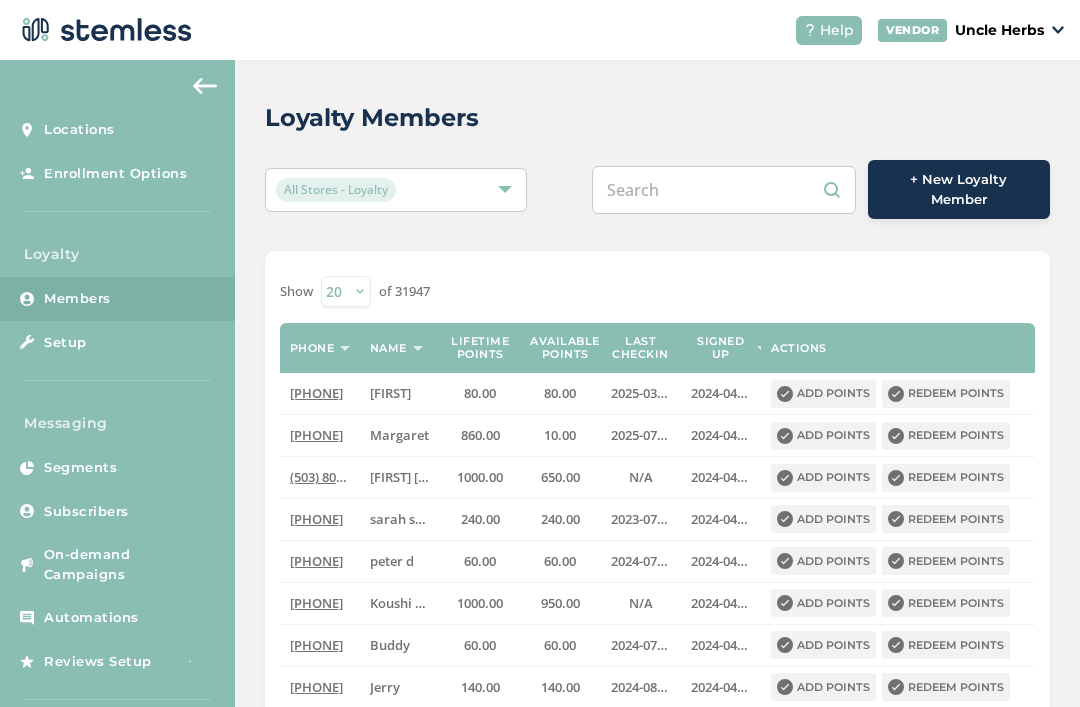 scroll, scrollTop: 64, scrollLeft: 0, axis: vertical 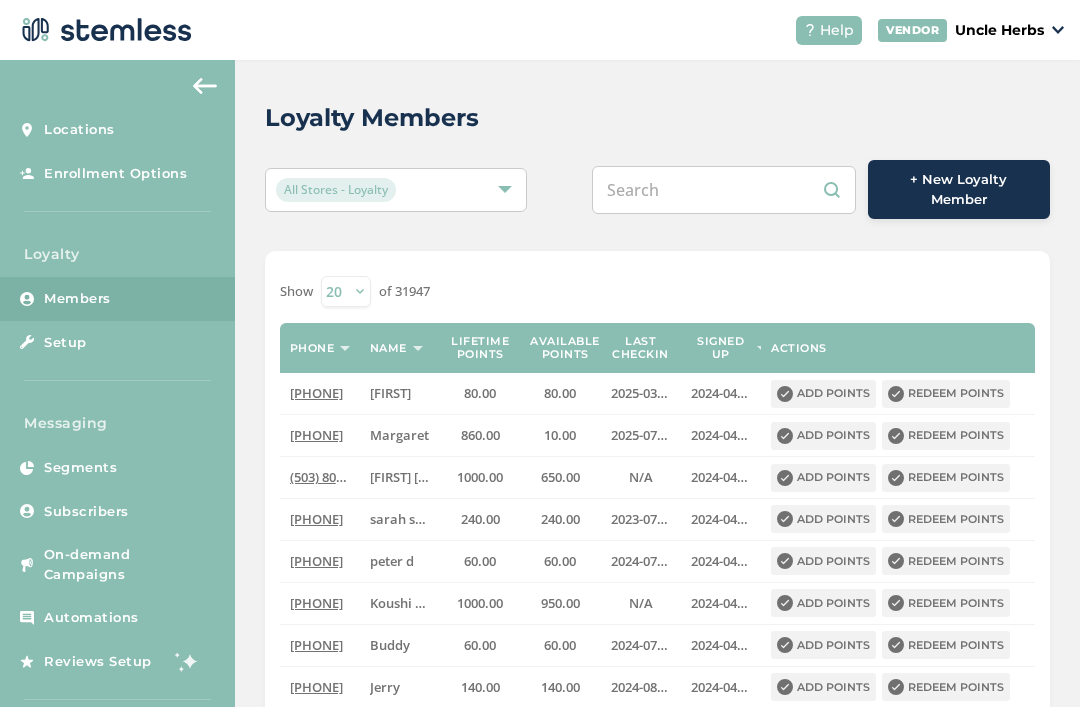 click at bounding box center [724, 190] 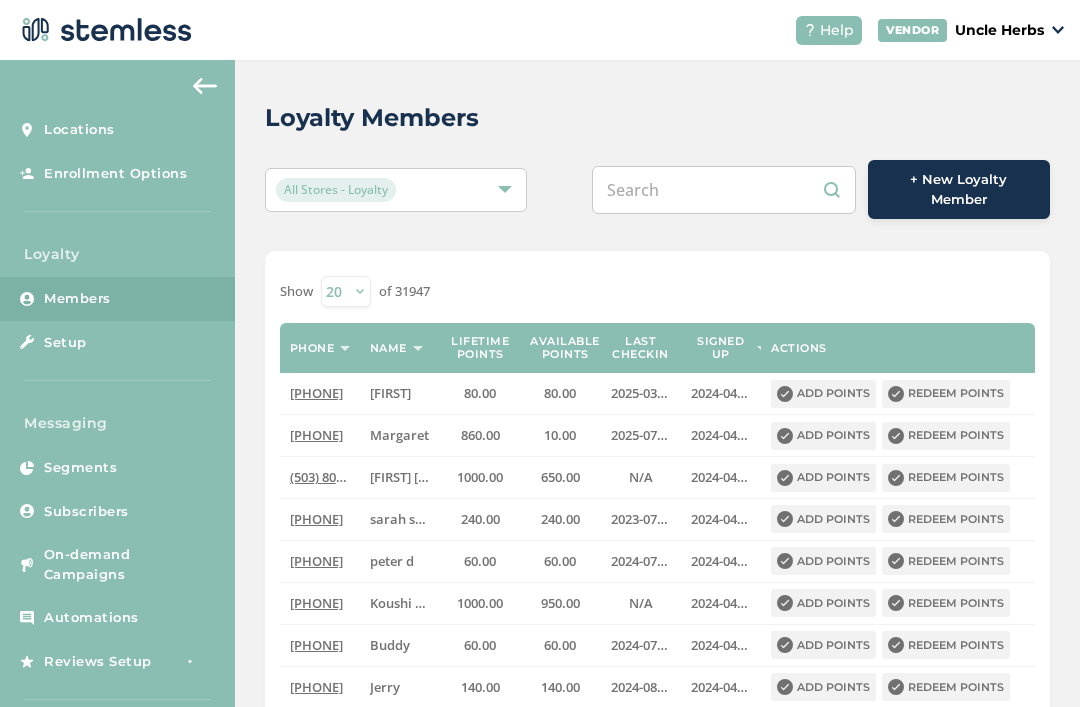 paste on "(907) 227-0924" 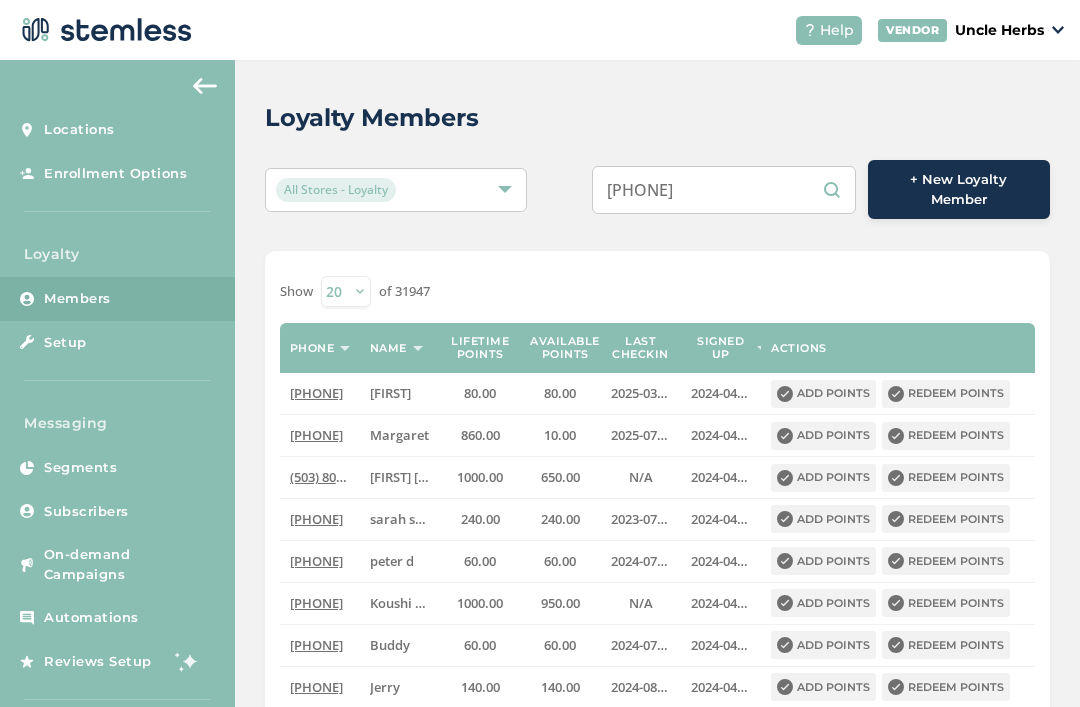 click on "(907) 227-0924" at bounding box center [724, 190] 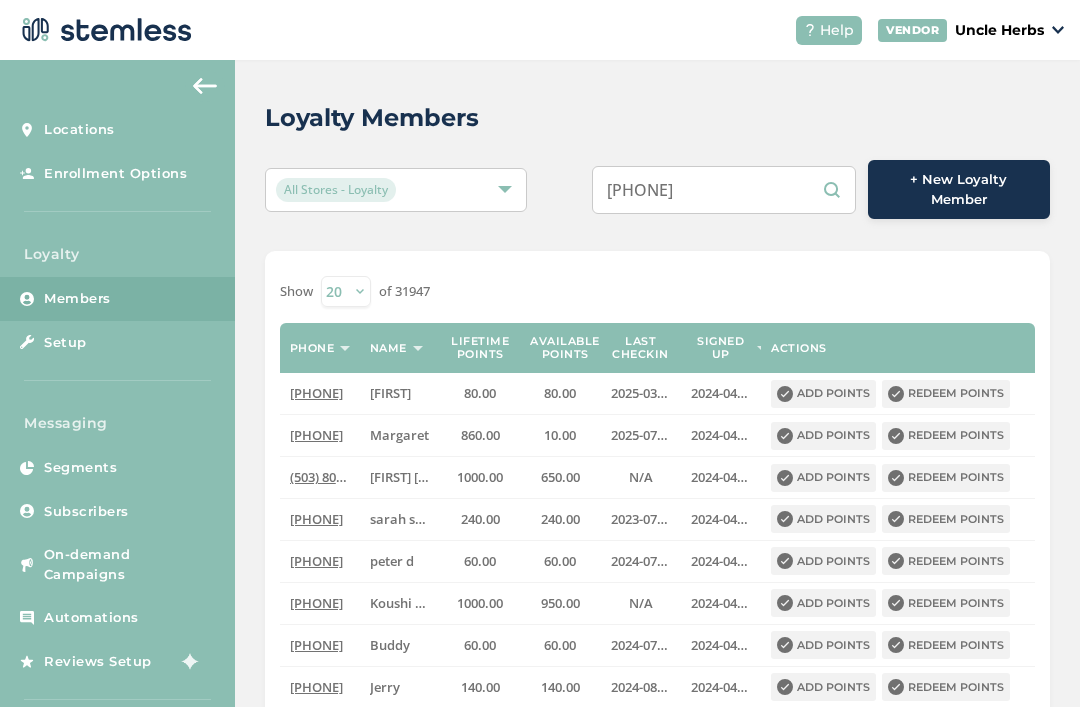 click on "(907227-0924" at bounding box center (724, 190) 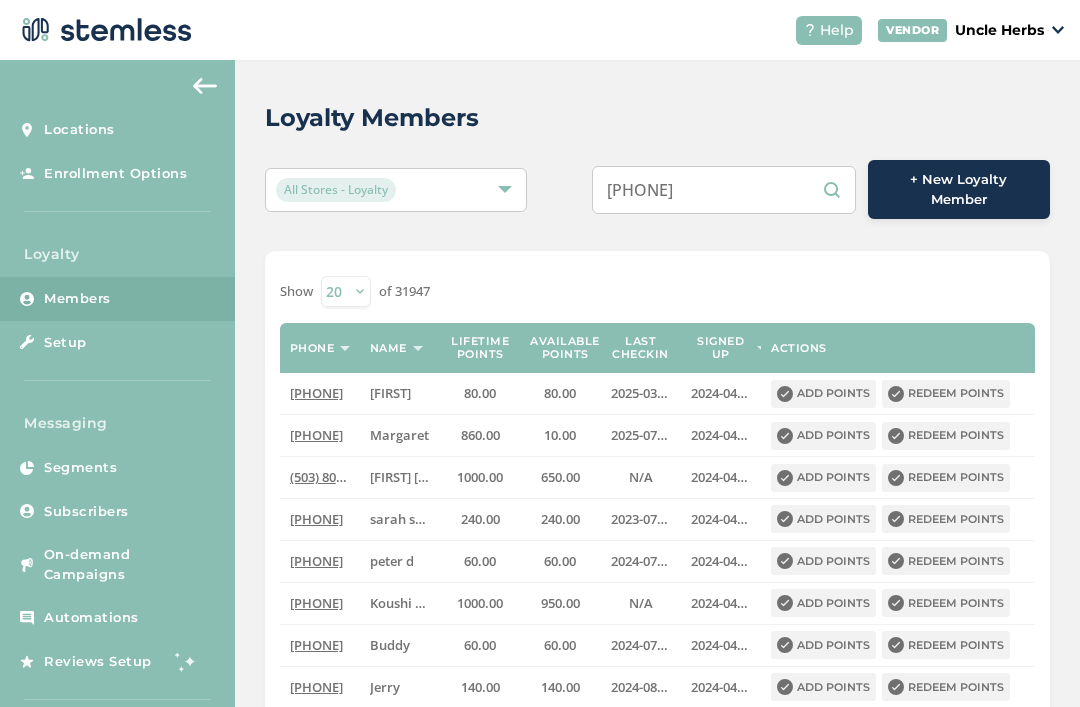 click on "907227-0924" at bounding box center [724, 190] 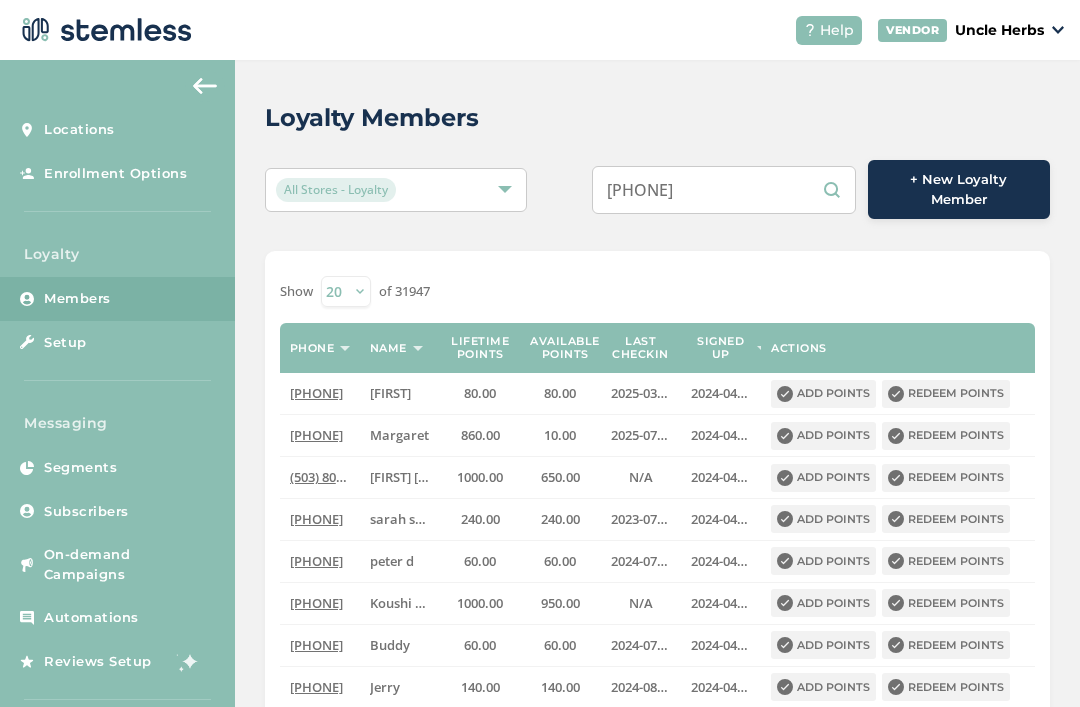 type on "9072270924" 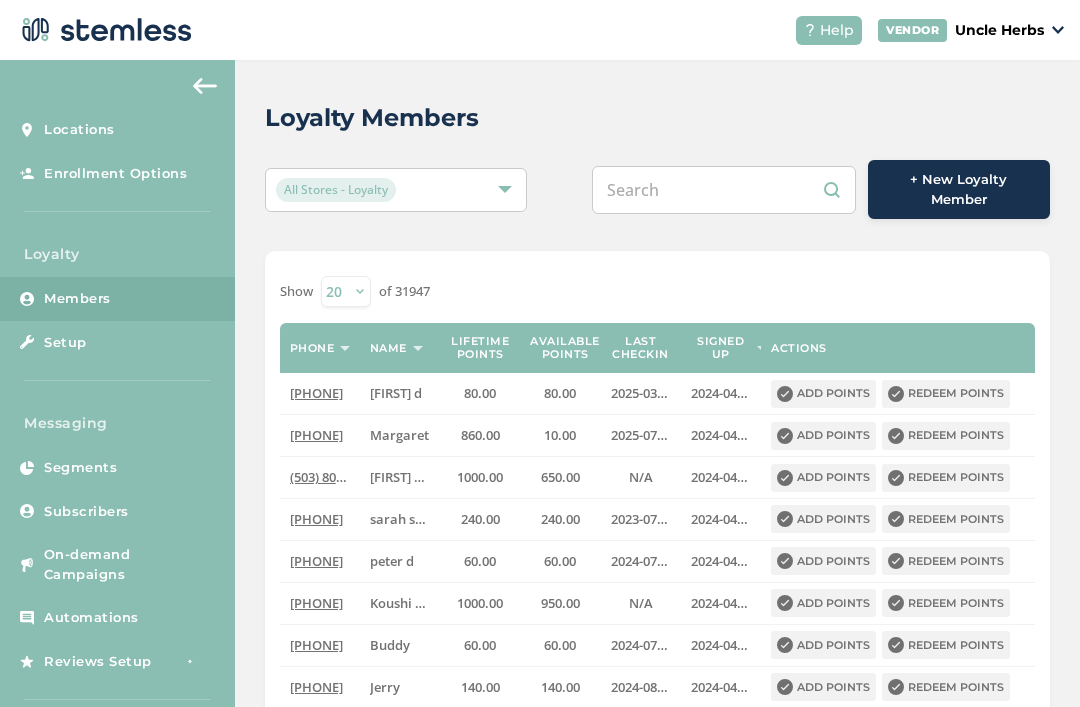 scroll, scrollTop: 64, scrollLeft: 0, axis: vertical 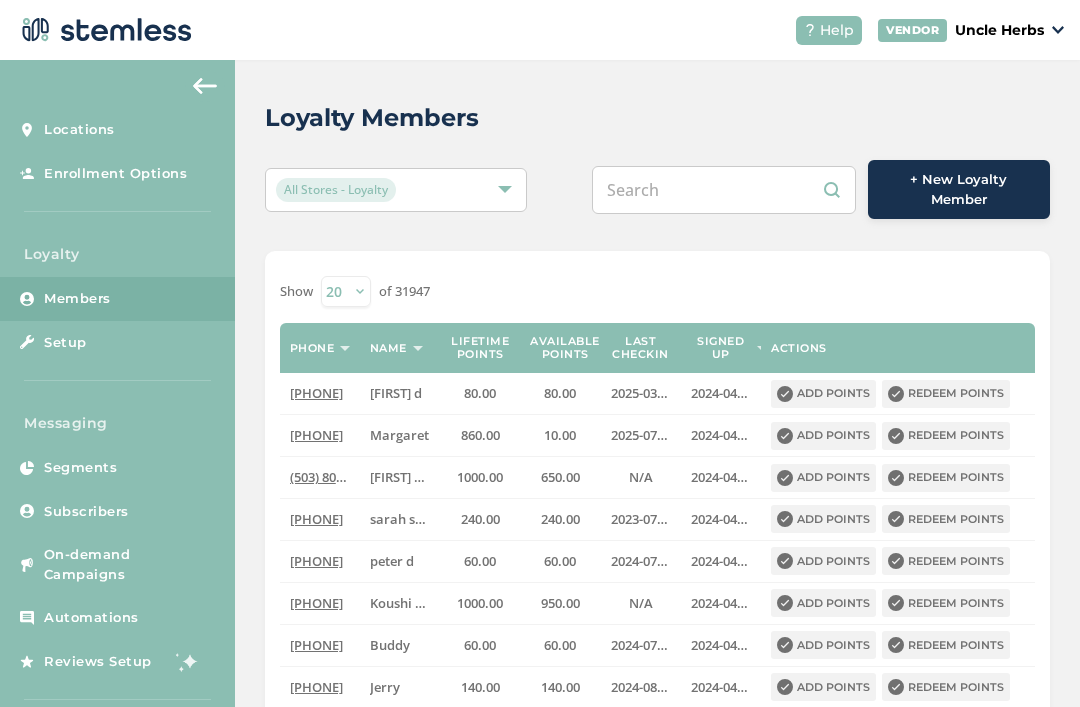 click at bounding box center [724, 190] 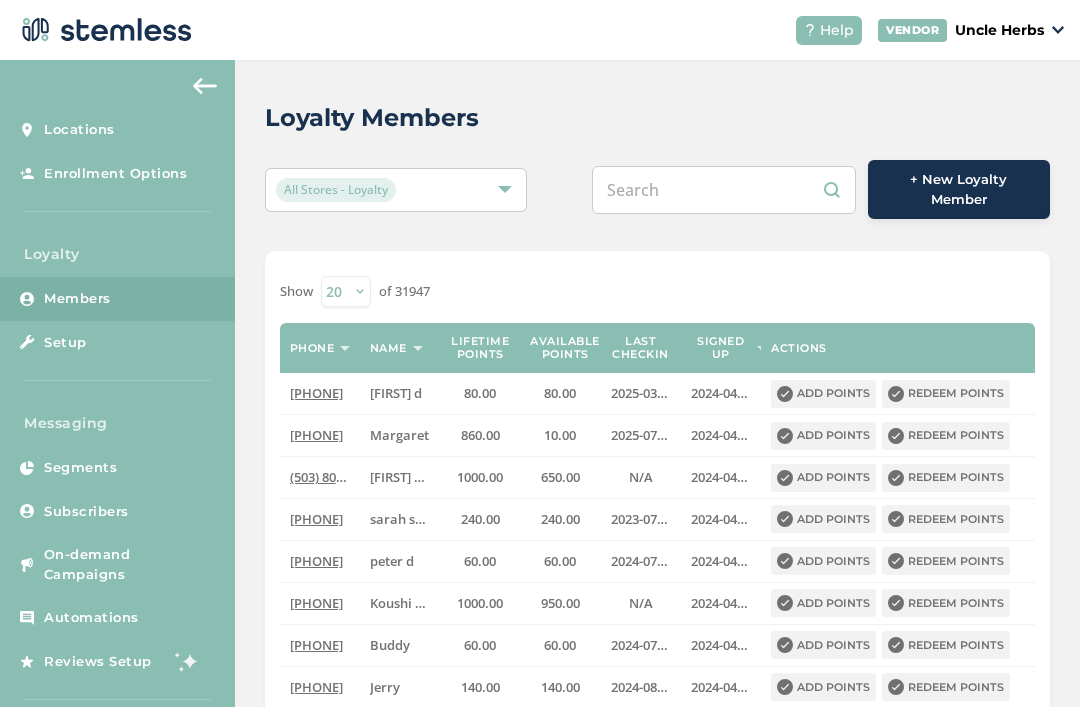 click at bounding box center [724, 190] 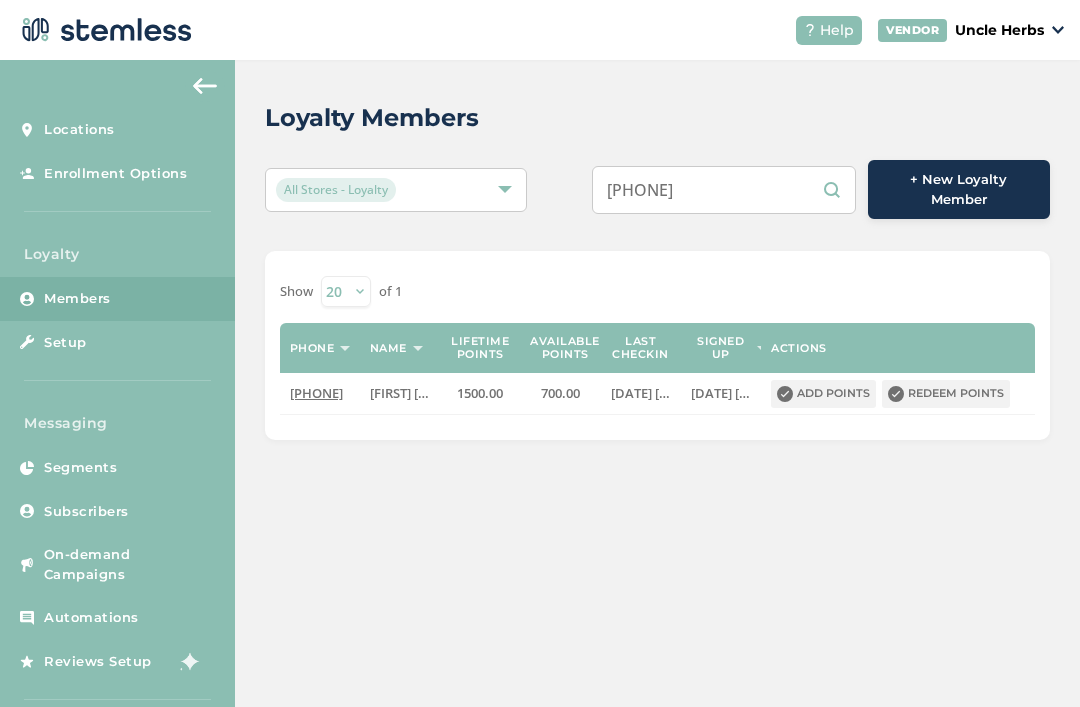 type on "9078304425" 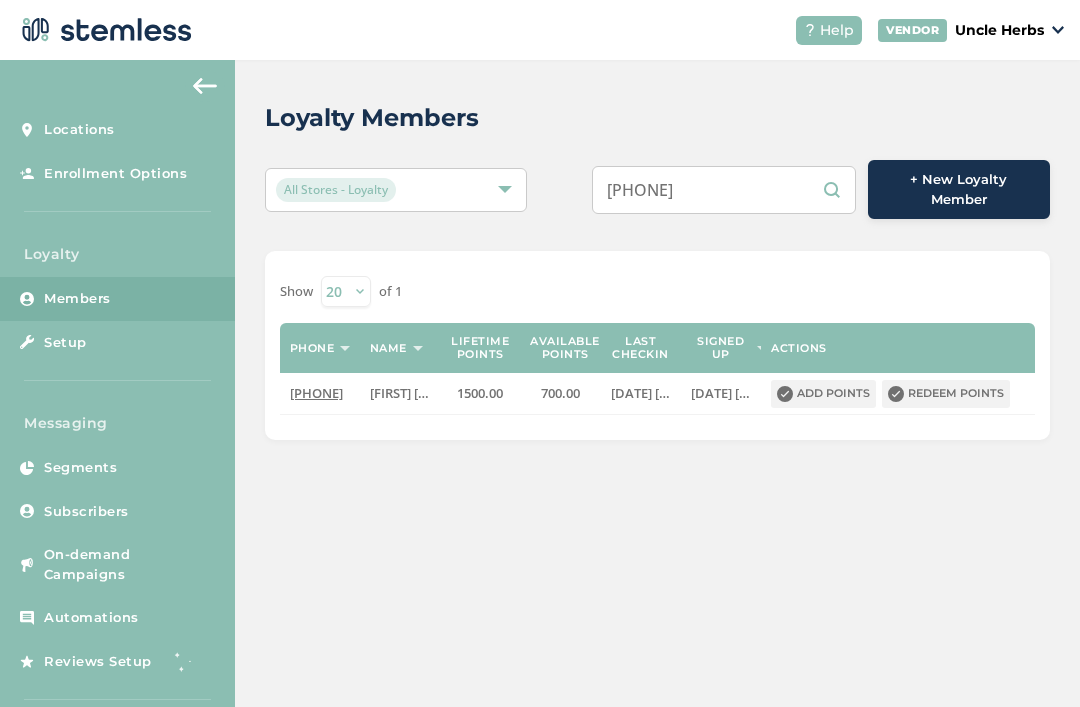 click on "Redeem points" at bounding box center [946, 394] 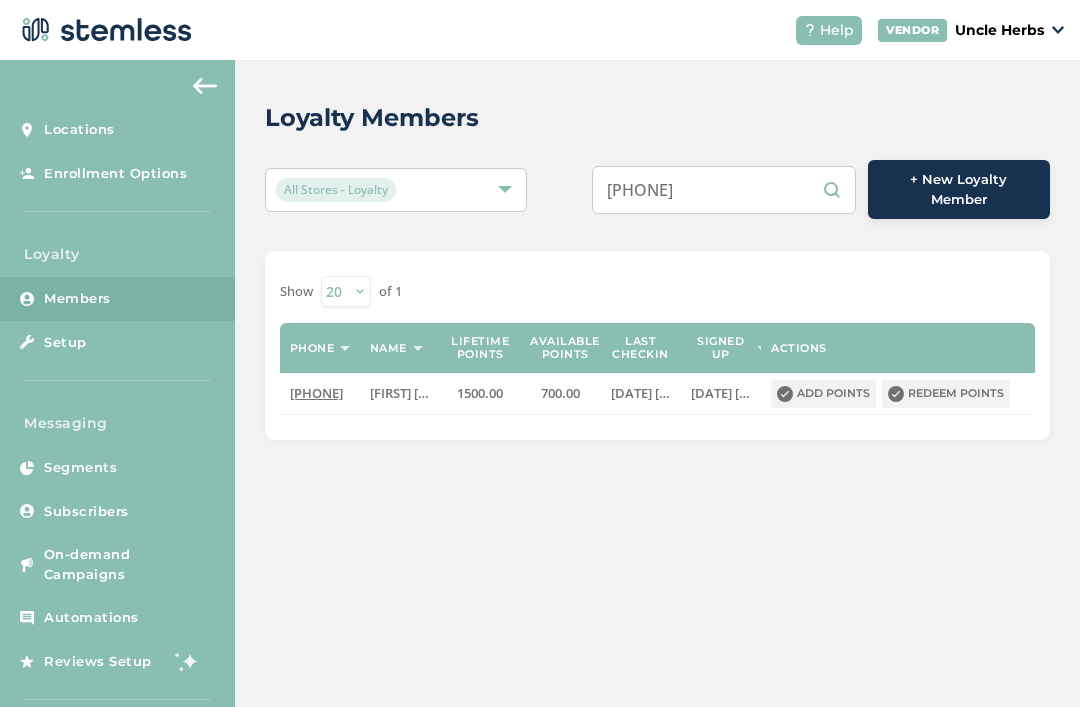 scroll, scrollTop: 0, scrollLeft: 0, axis: both 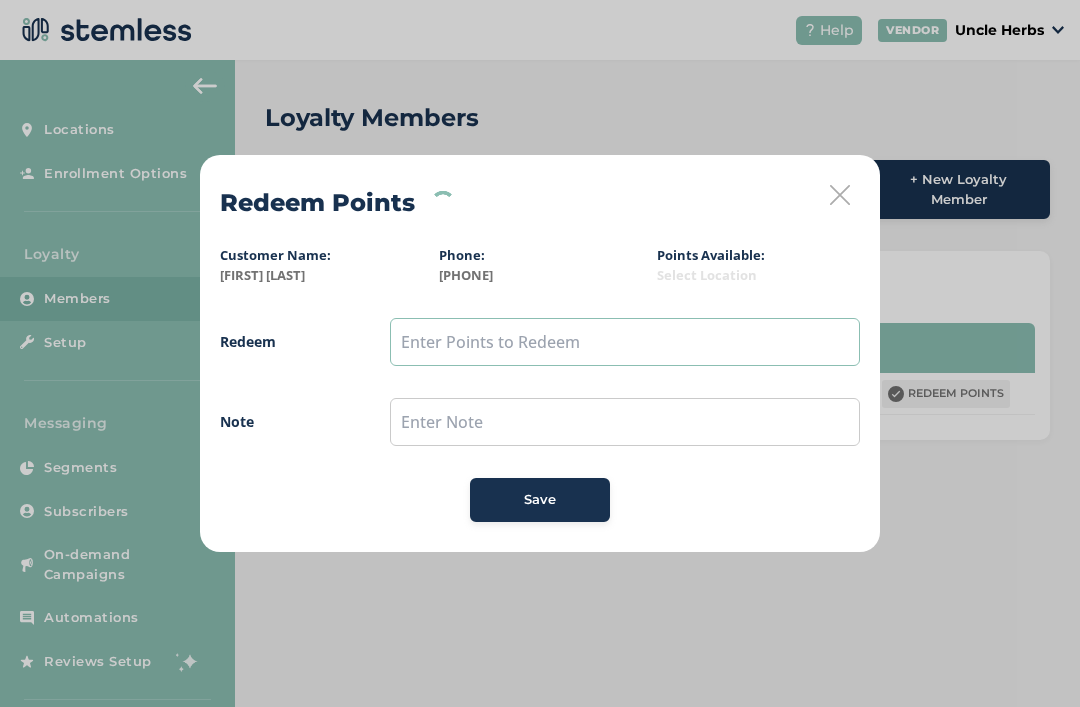click at bounding box center [625, 342] 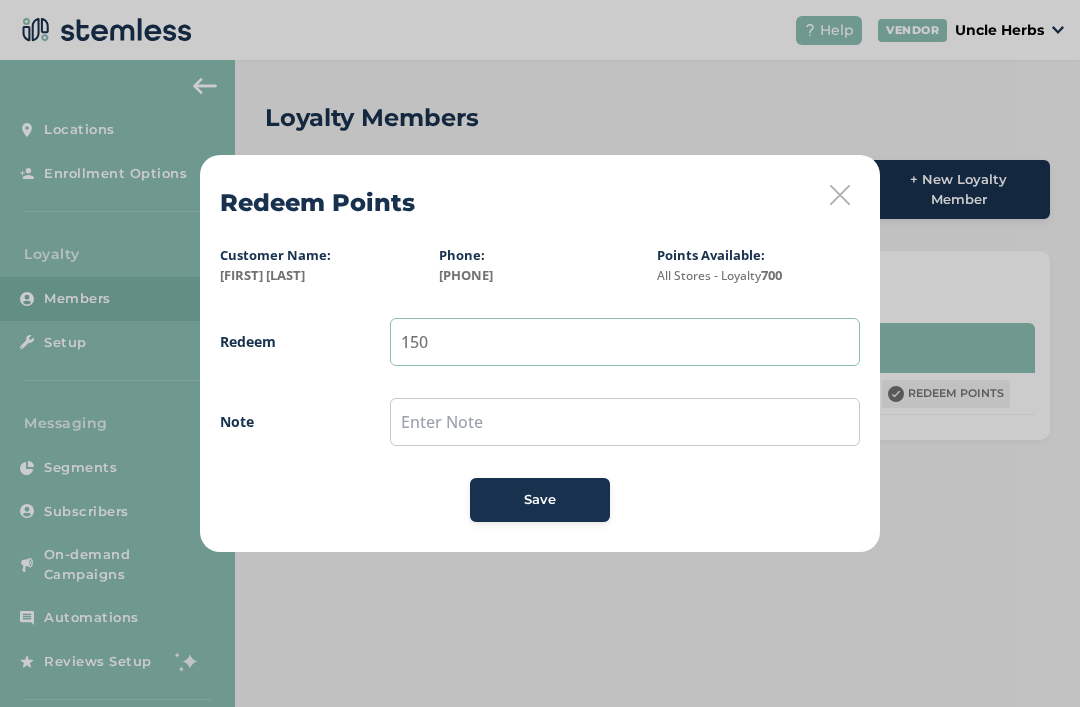 type on "150" 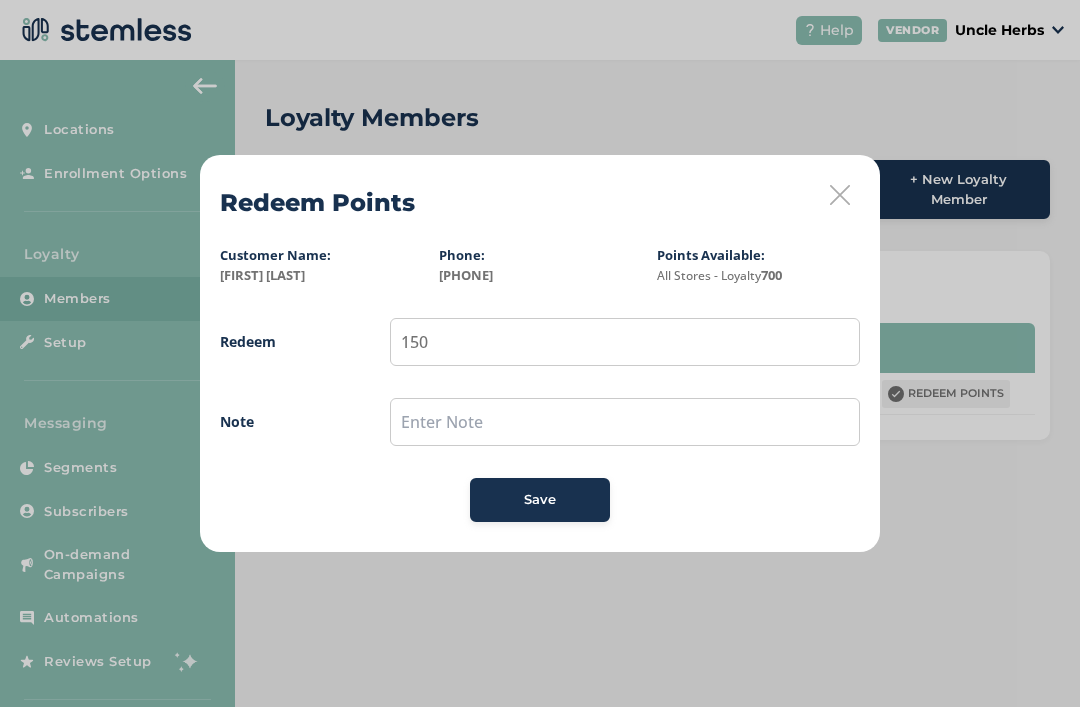 click on "Save" at bounding box center [540, 500] 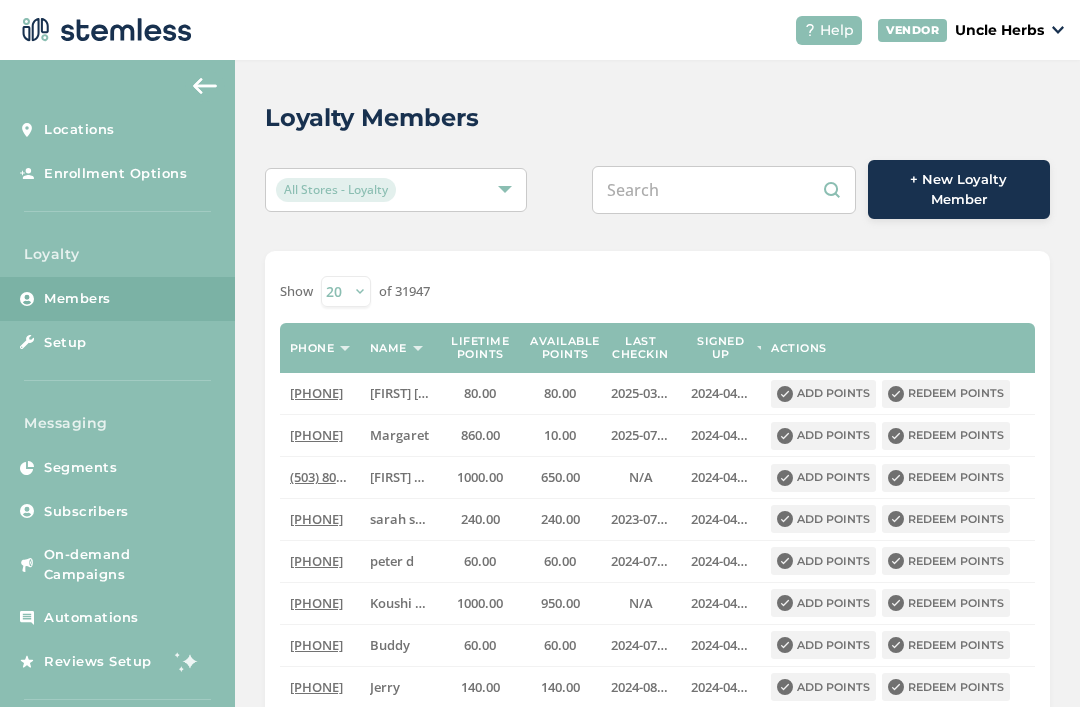 click at bounding box center (724, 190) 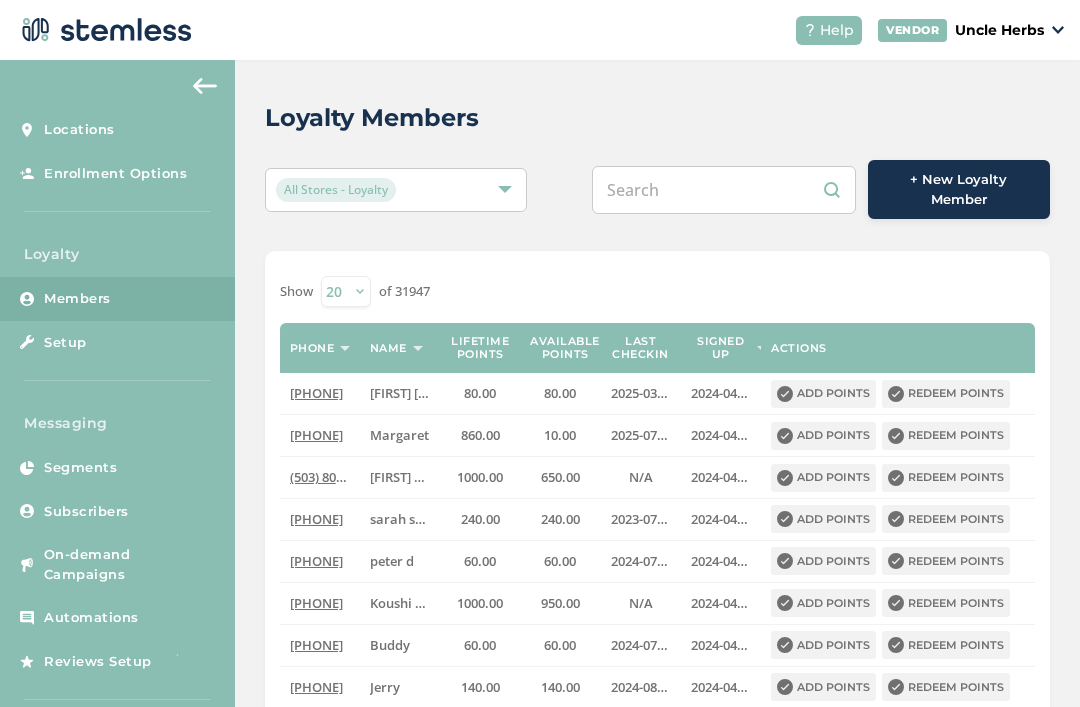 scroll, scrollTop: 0, scrollLeft: 0, axis: both 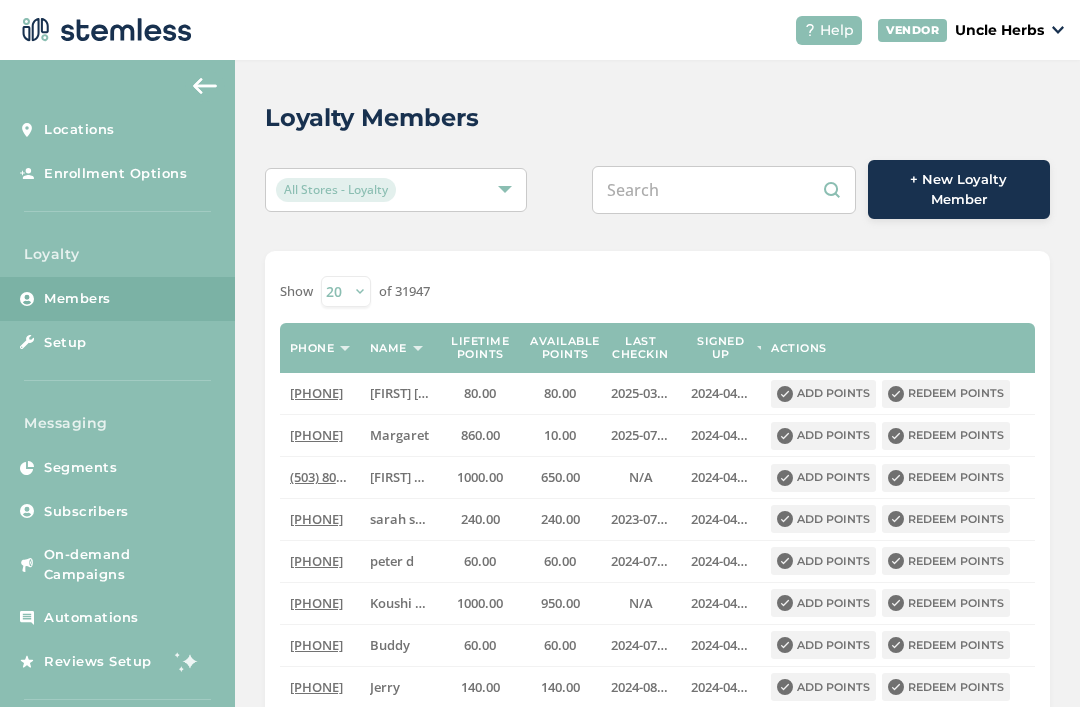 click at bounding box center (724, 190) 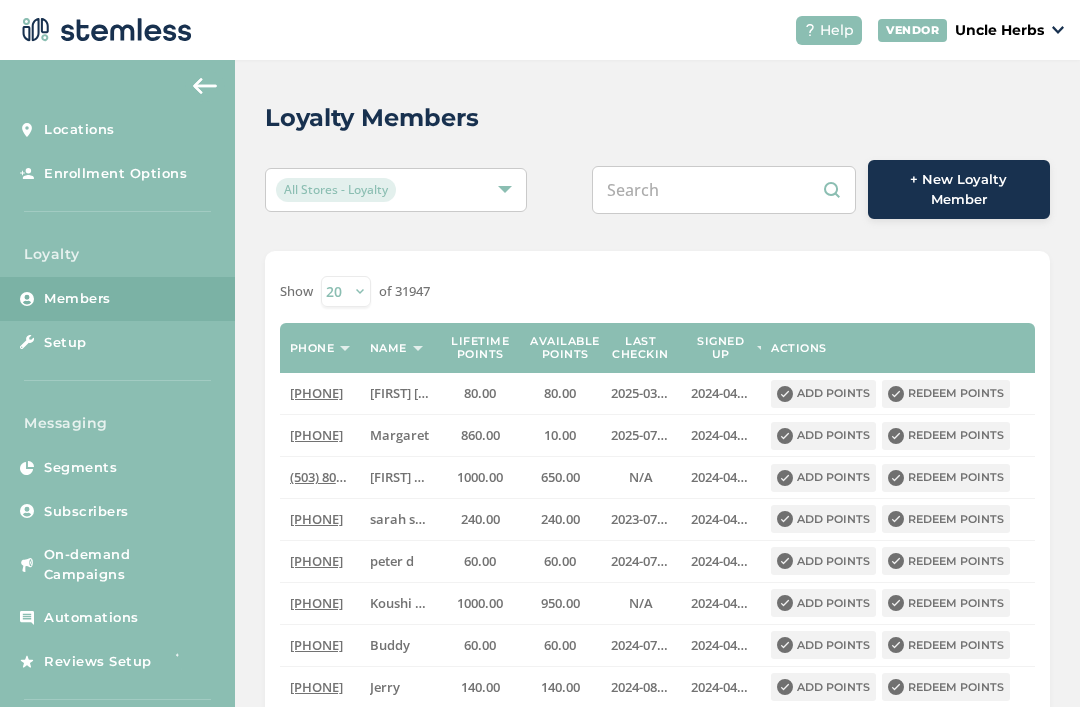 paste on "(907) 428-8037" 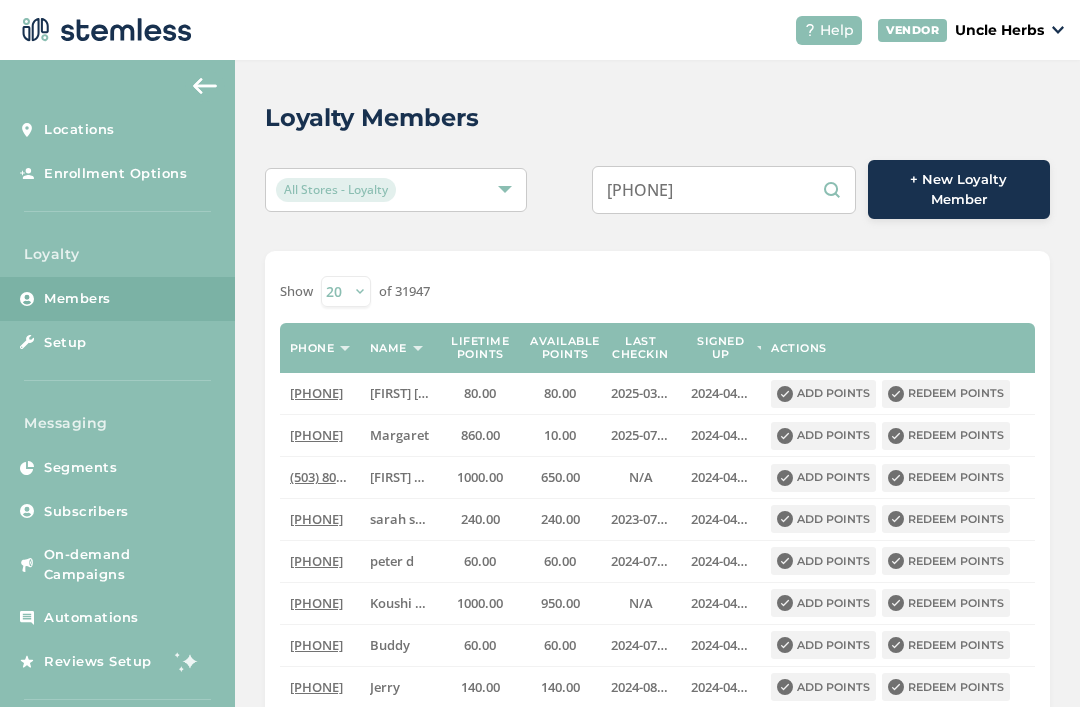 click on "(907) 428-8037" at bounding box center (724, 190) 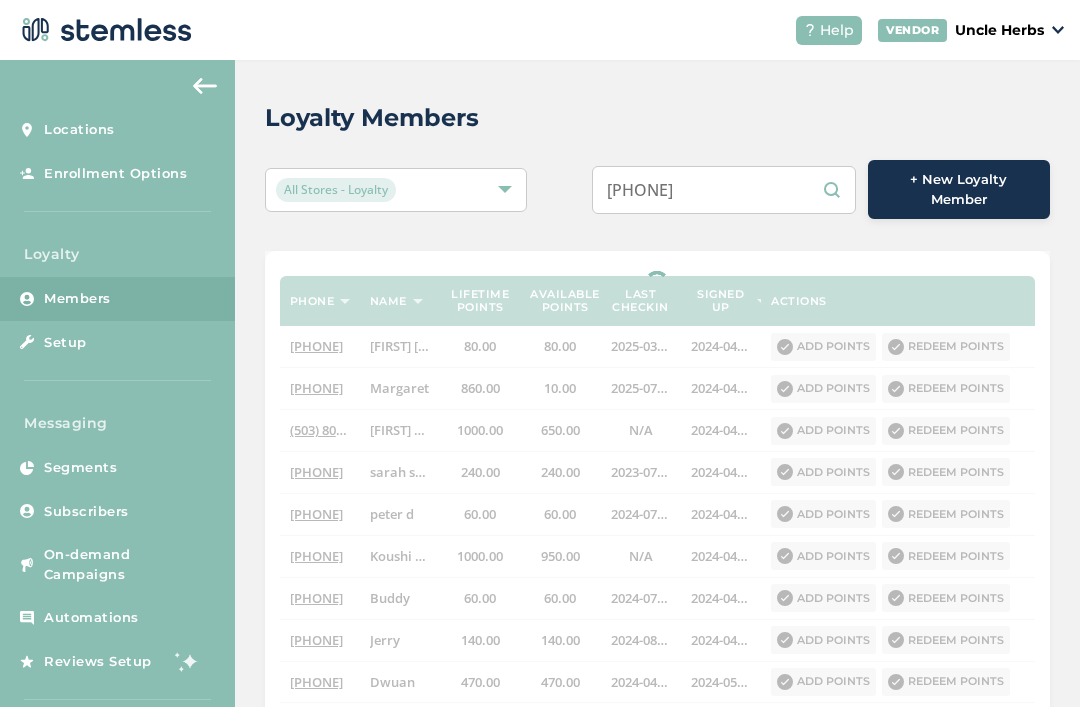 click on "(9074288037" at bounding box center (724, 190) 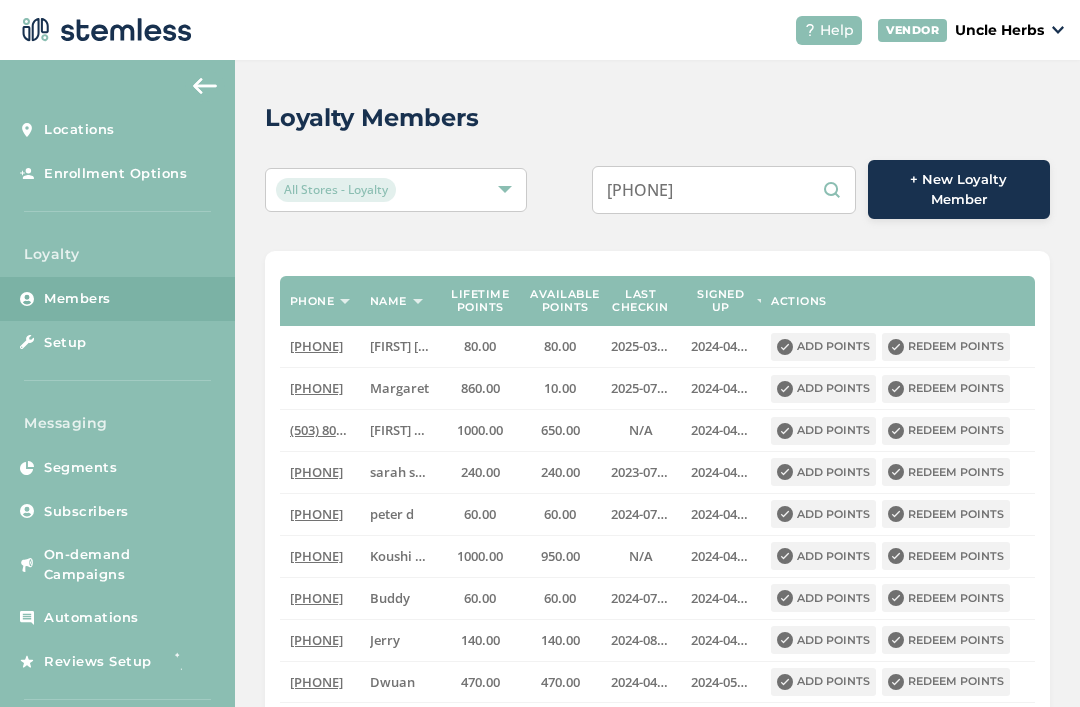 click on "9074288037" at bounding box center [724, 190] 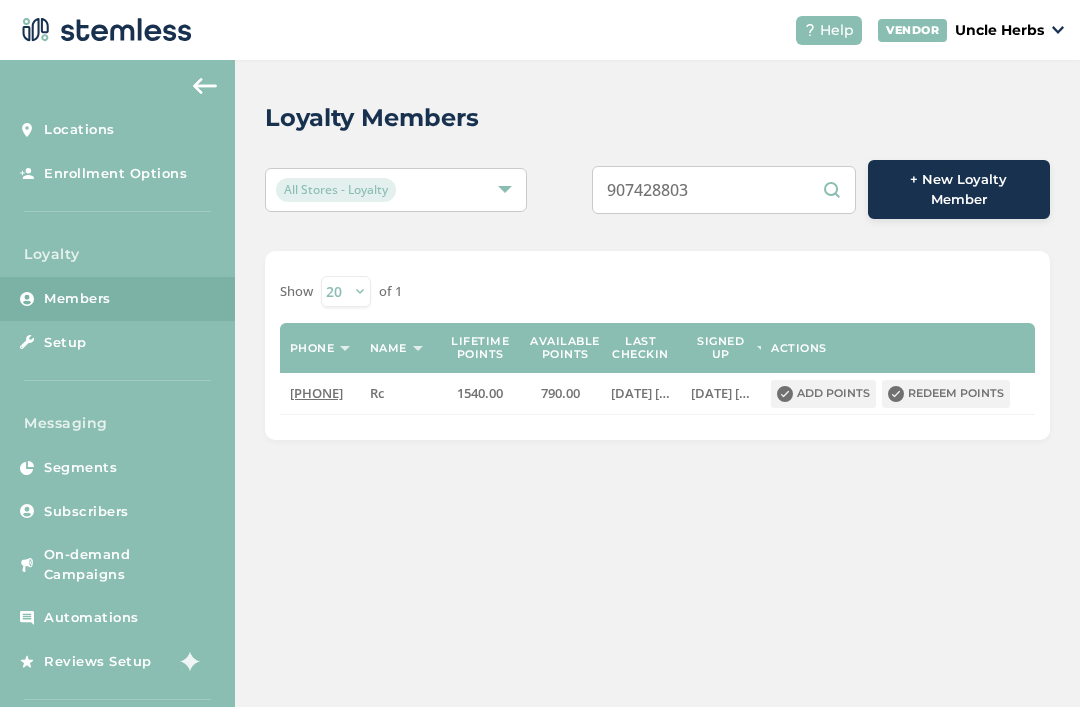 type on "9074288037" 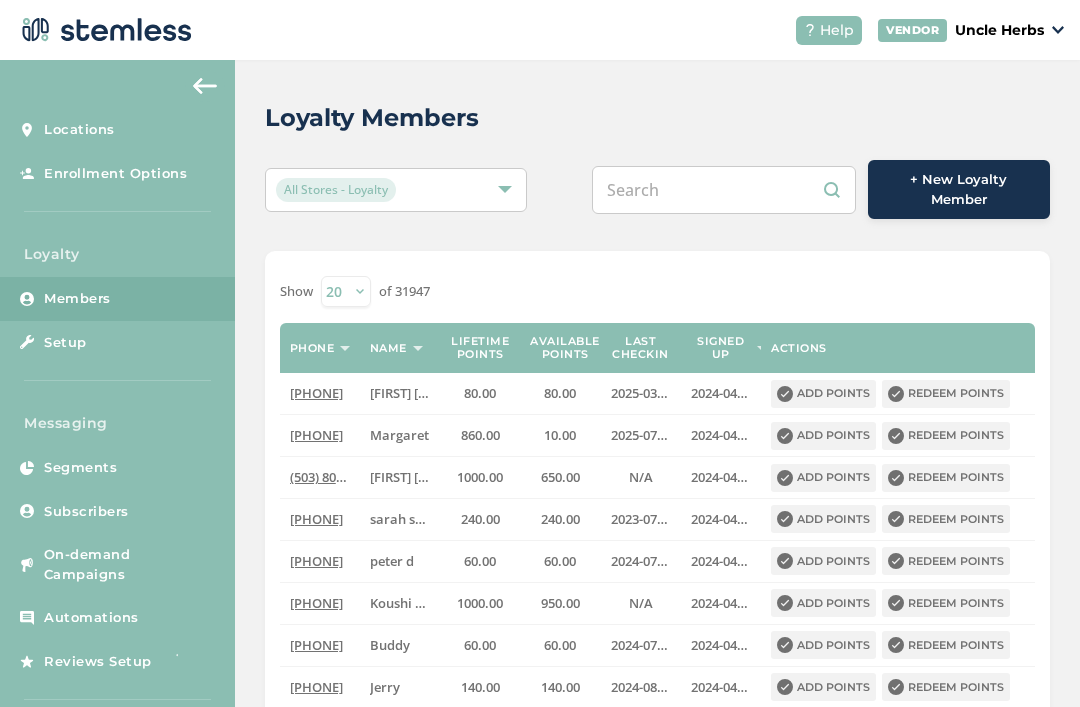 scroll, scrollTop: 0, scrollLeft: 0, axis: both 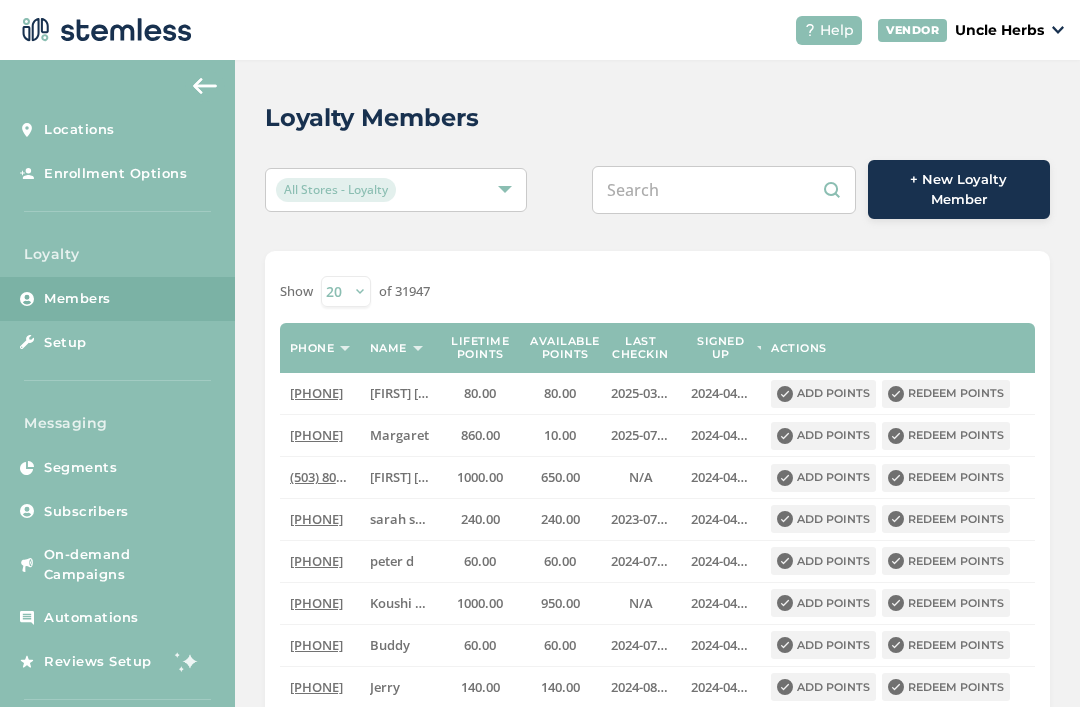 click at bounding box center [724, 190] 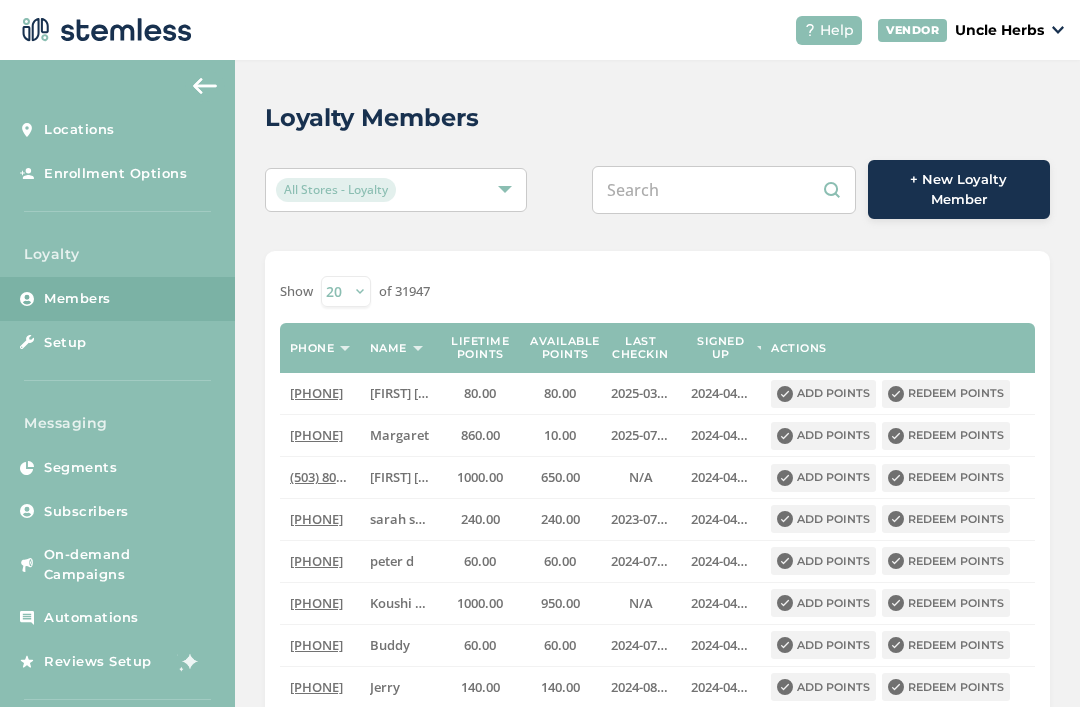paste on "(907) 231-0951" 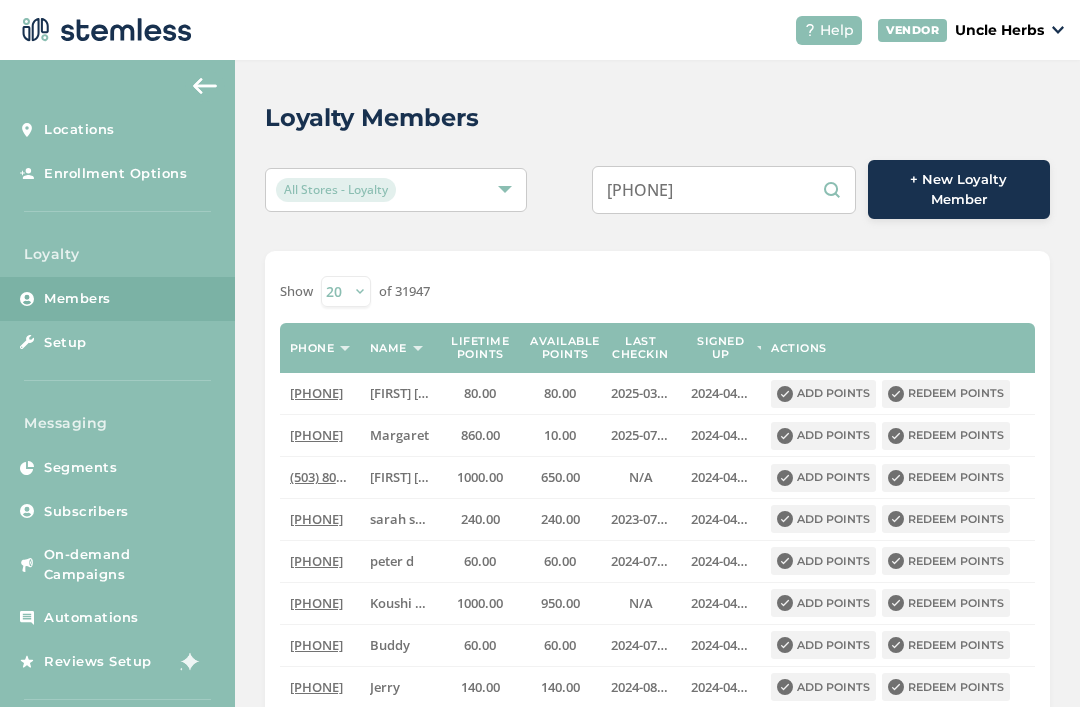 click on "(907) 231-0951" at bounding box center [724, 190] 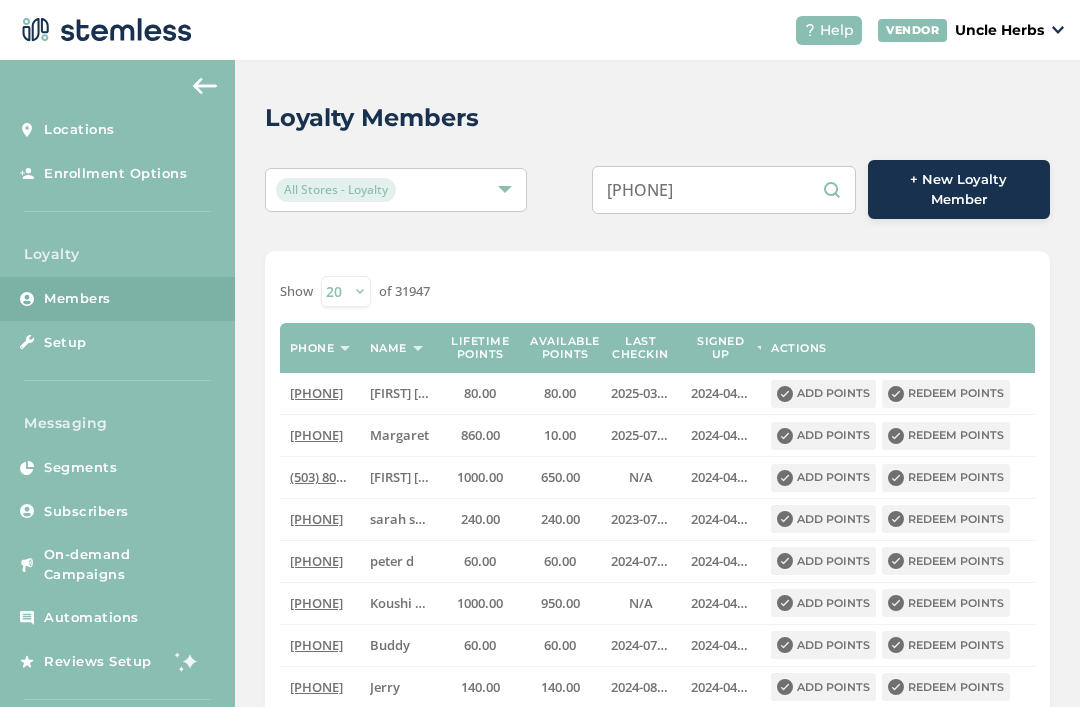 click on "(907) 231-0951" at bounding box center (724, 190) 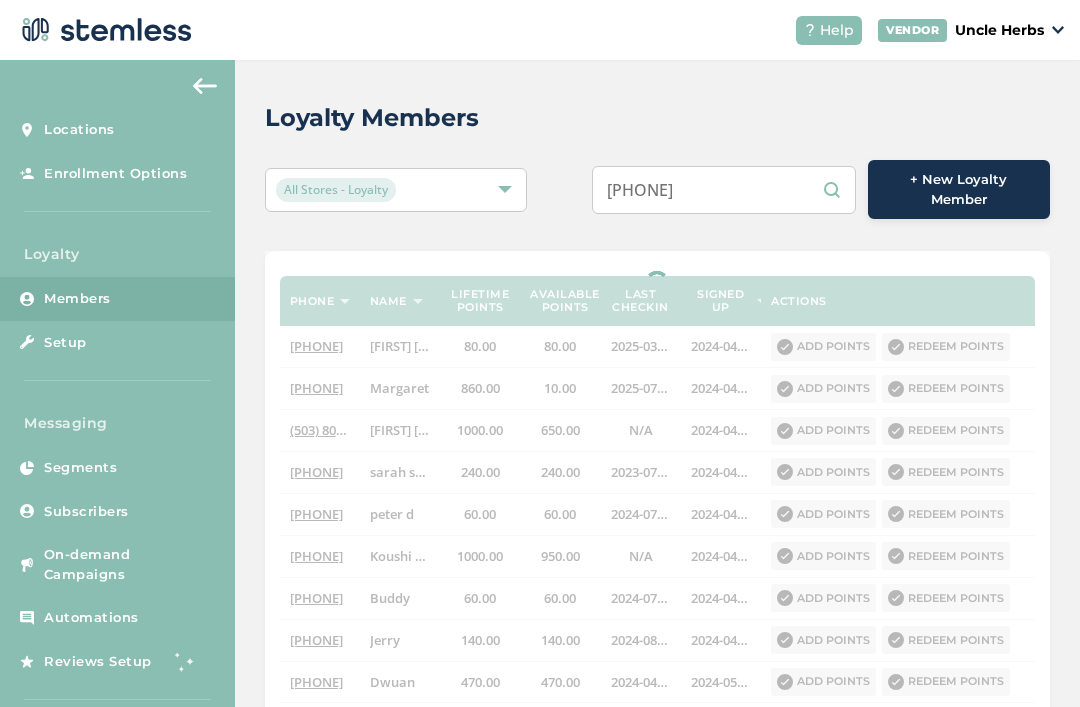 click on "(9072310951" at bounding box center [724, 190] 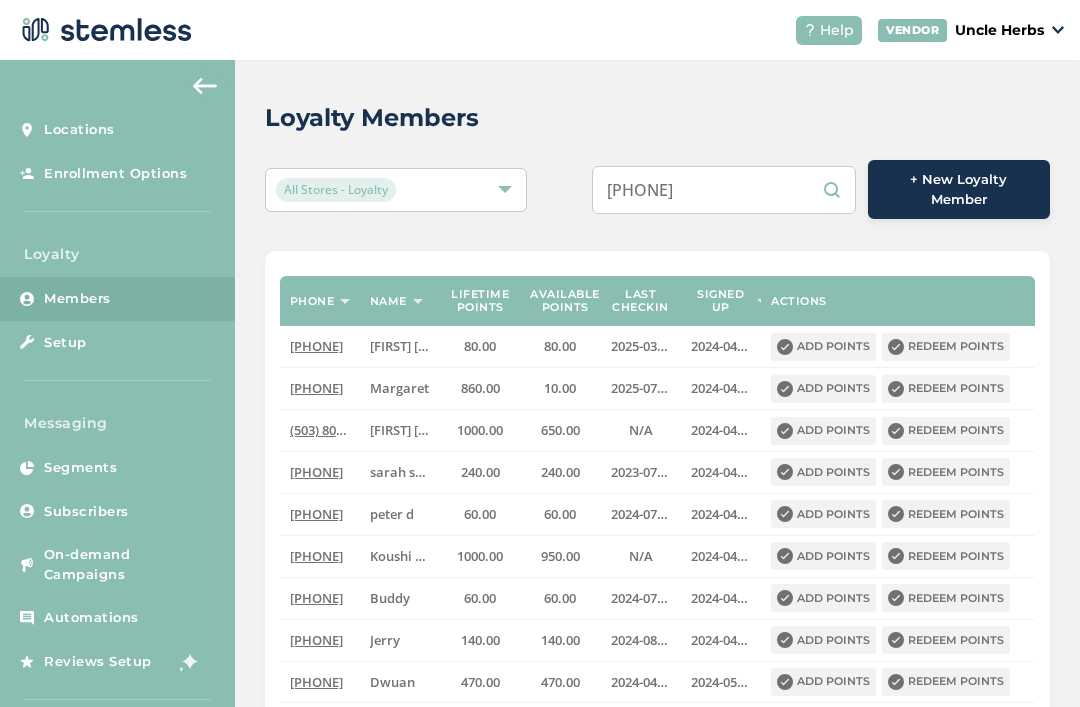 click on "9072310951" at bounding box center (724, 190) 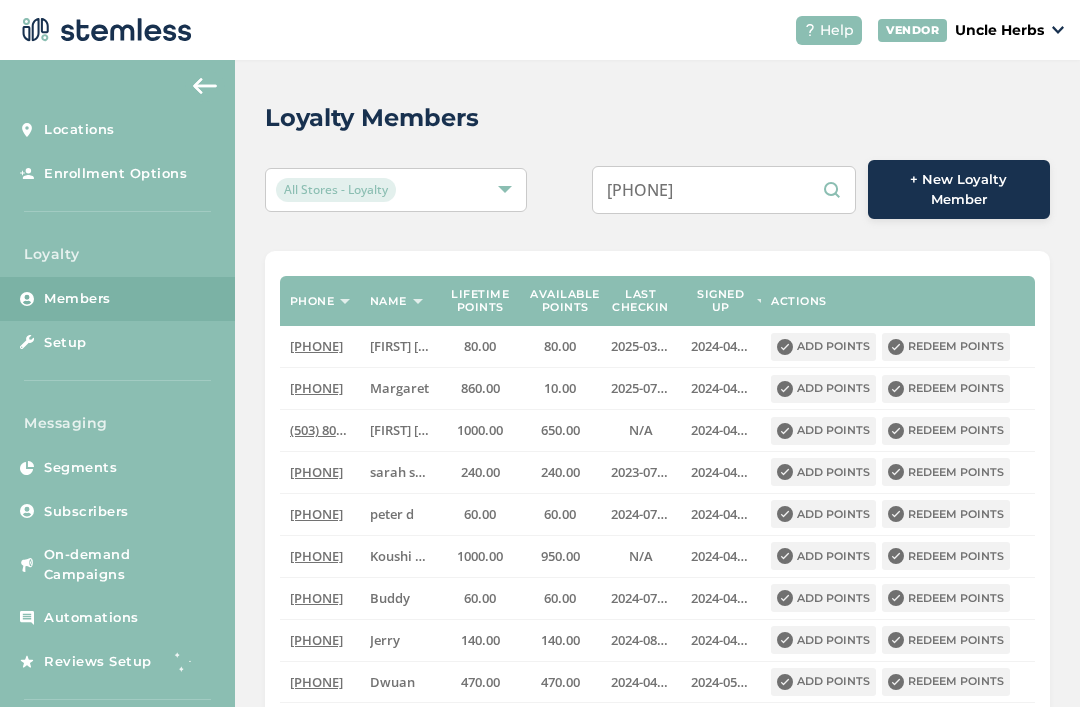 type on "9072310951" 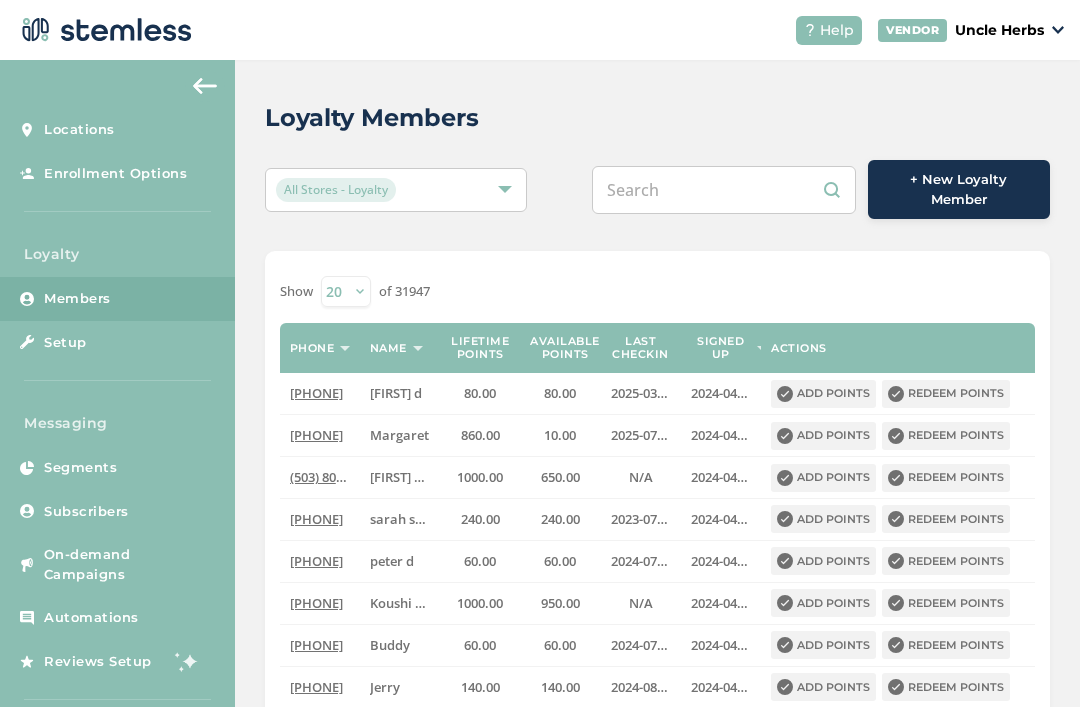 scroll, scrollTop: 0, scrollLeft: 0, axis: both 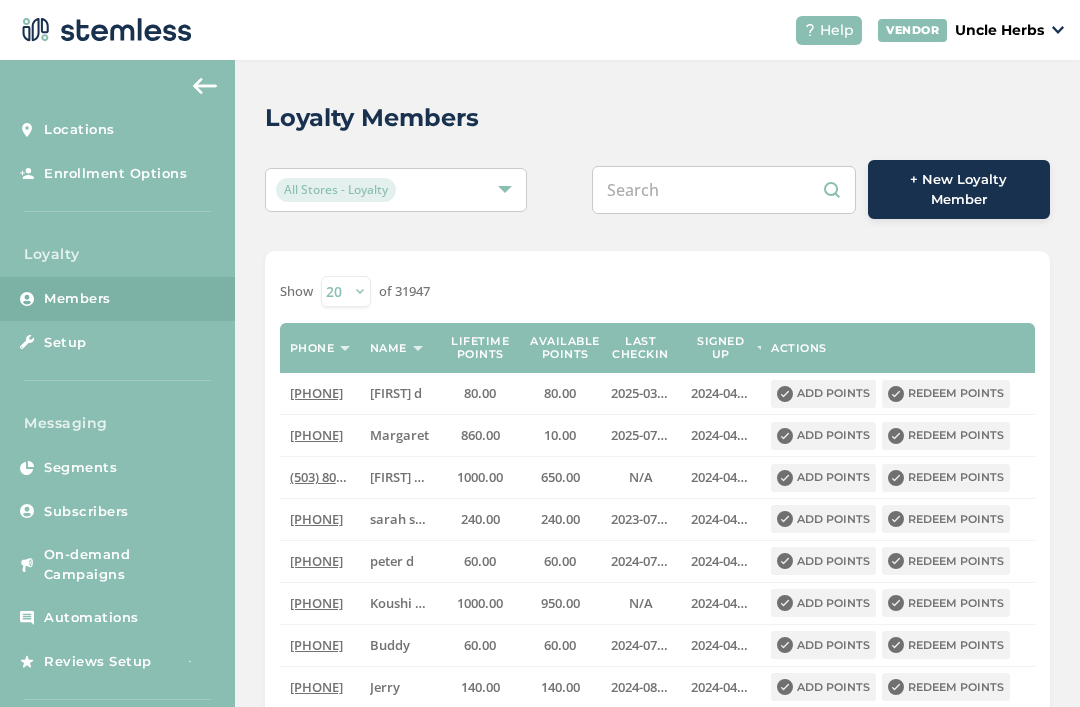 click at bounding box center [724, 190] 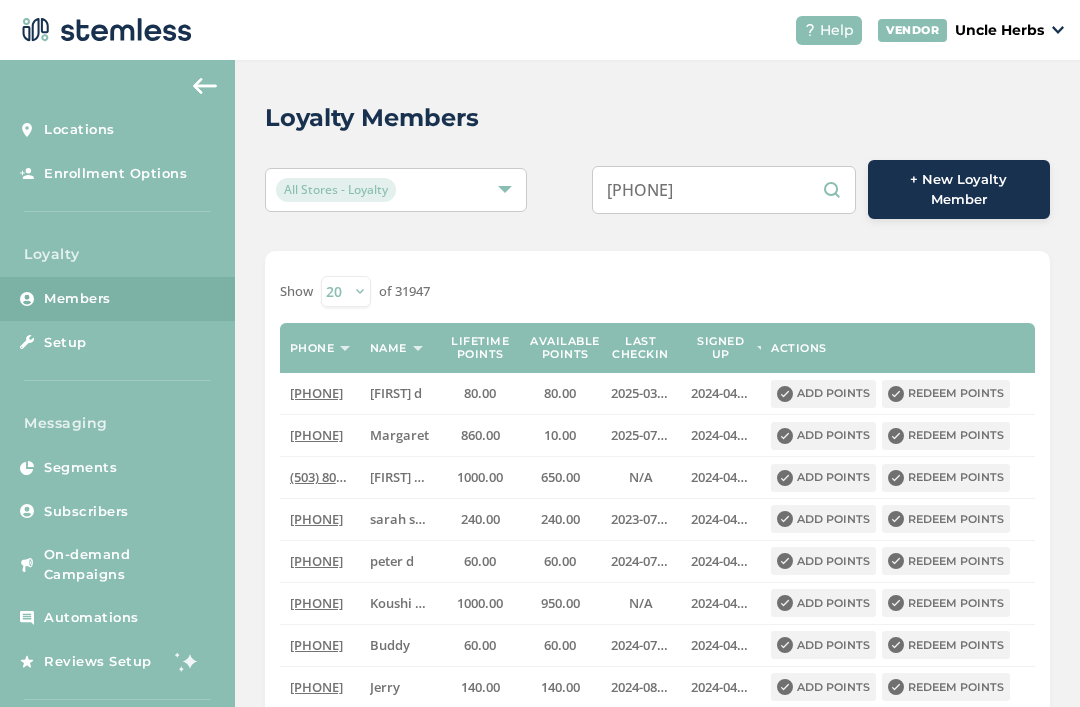 click on "(907) 744-5540" at bounding box center (724, 190) 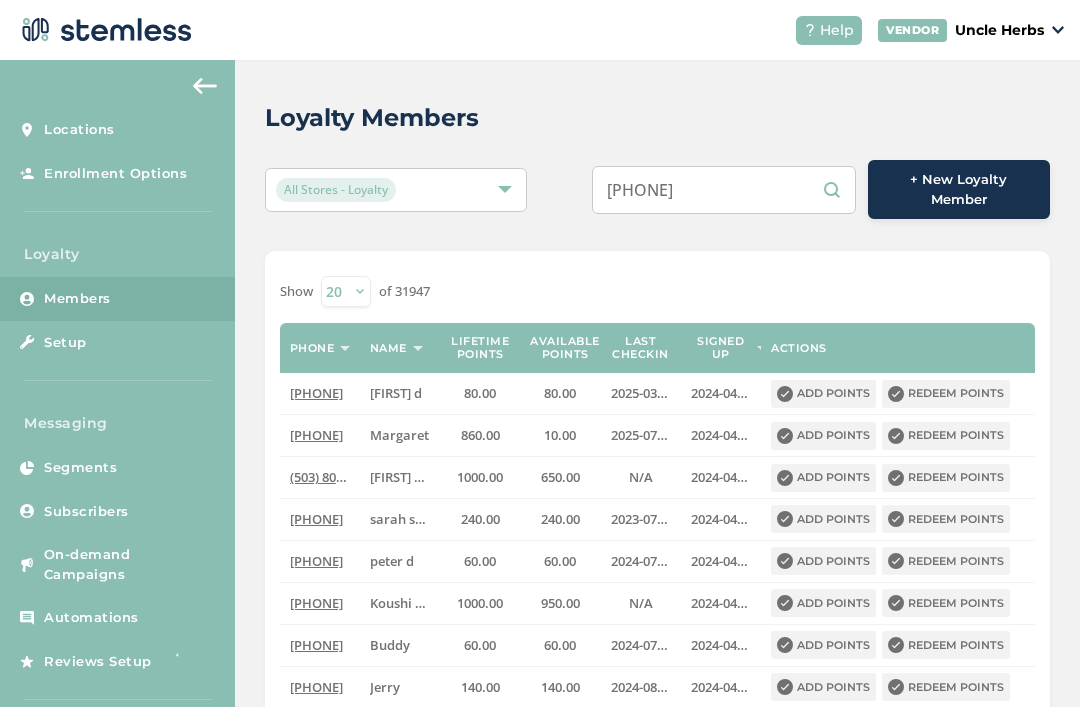 click on "(907) 7445540" at bounding box center (724, 190) 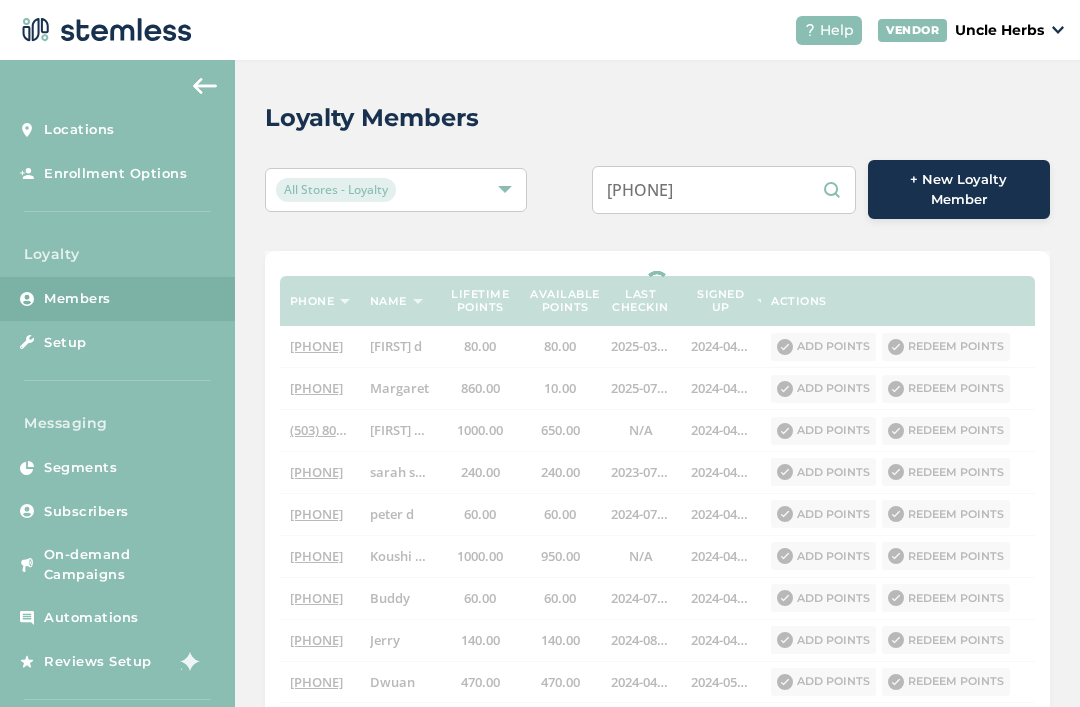 click on "(9077445540" at bounding box center [724, 190] 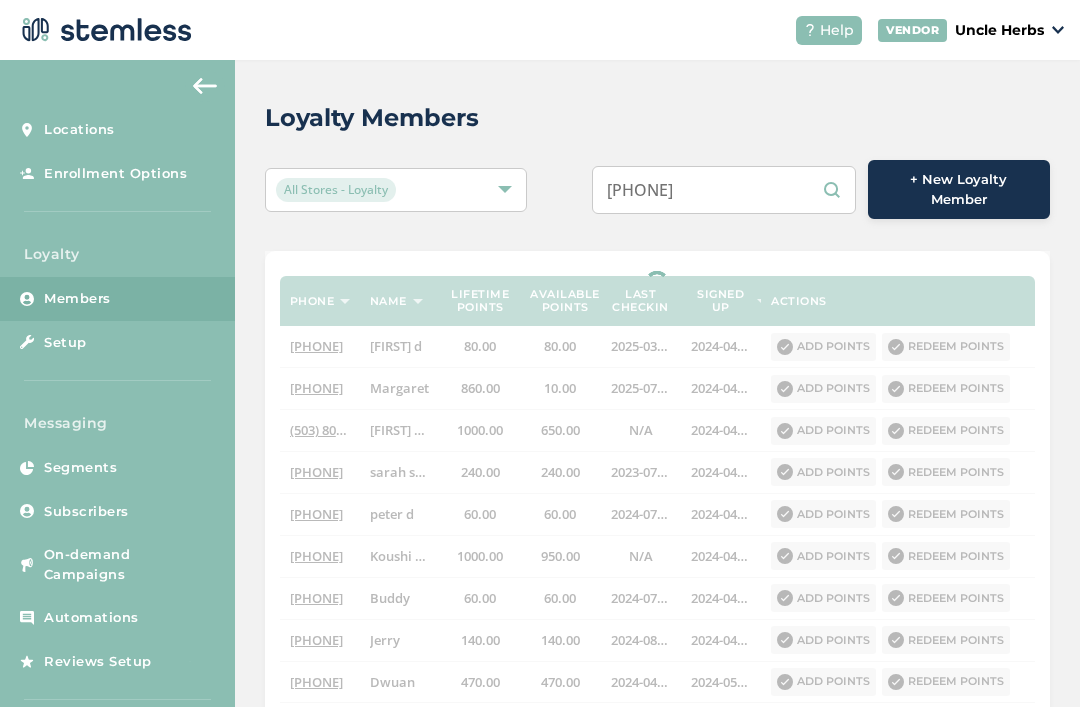 click on "(9077445540" at bounding box center [724, 190] 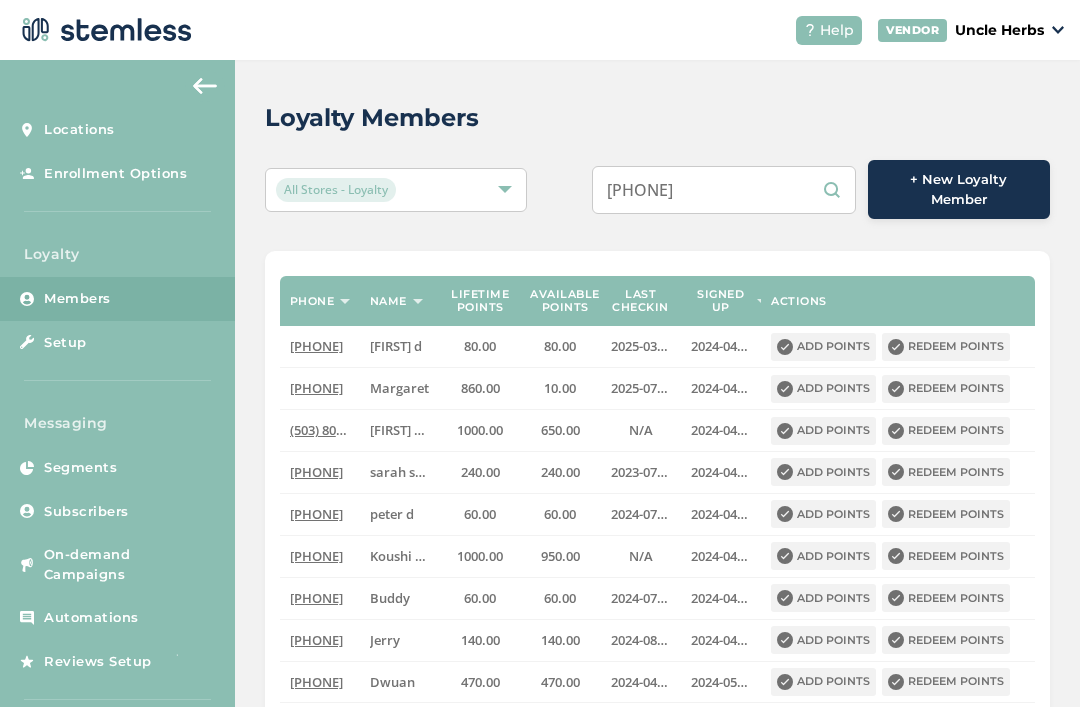 click on "Loyalty Members" at bounding box center (649, 118) 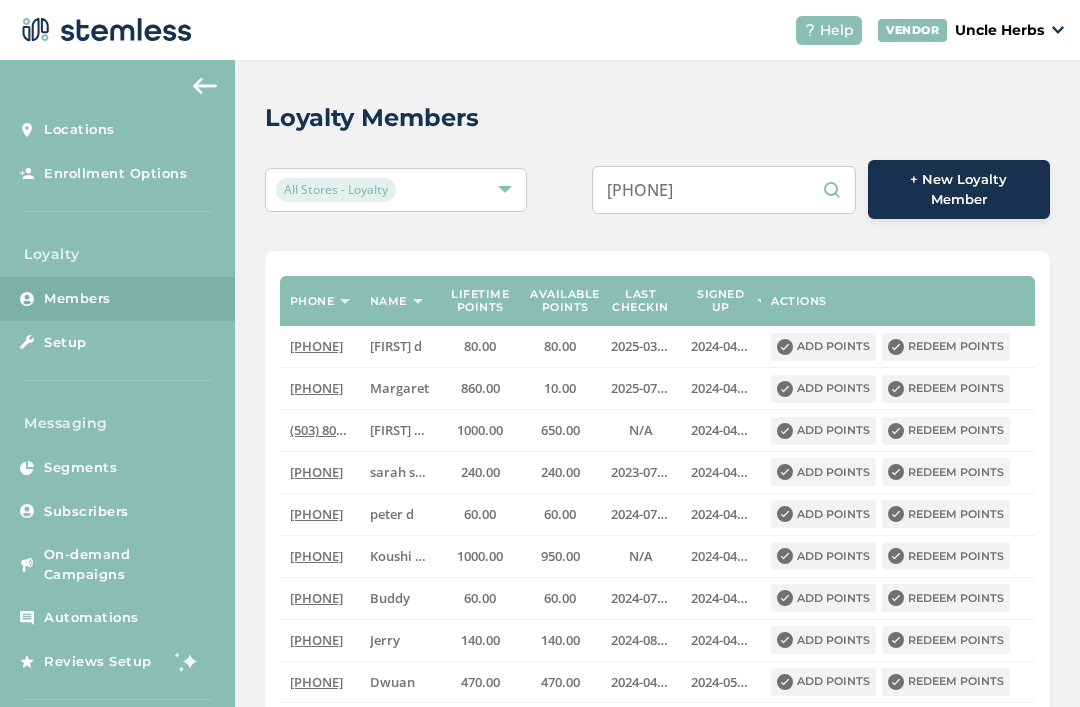 click on "Loyalty Members" at bounding box center [649, 118] 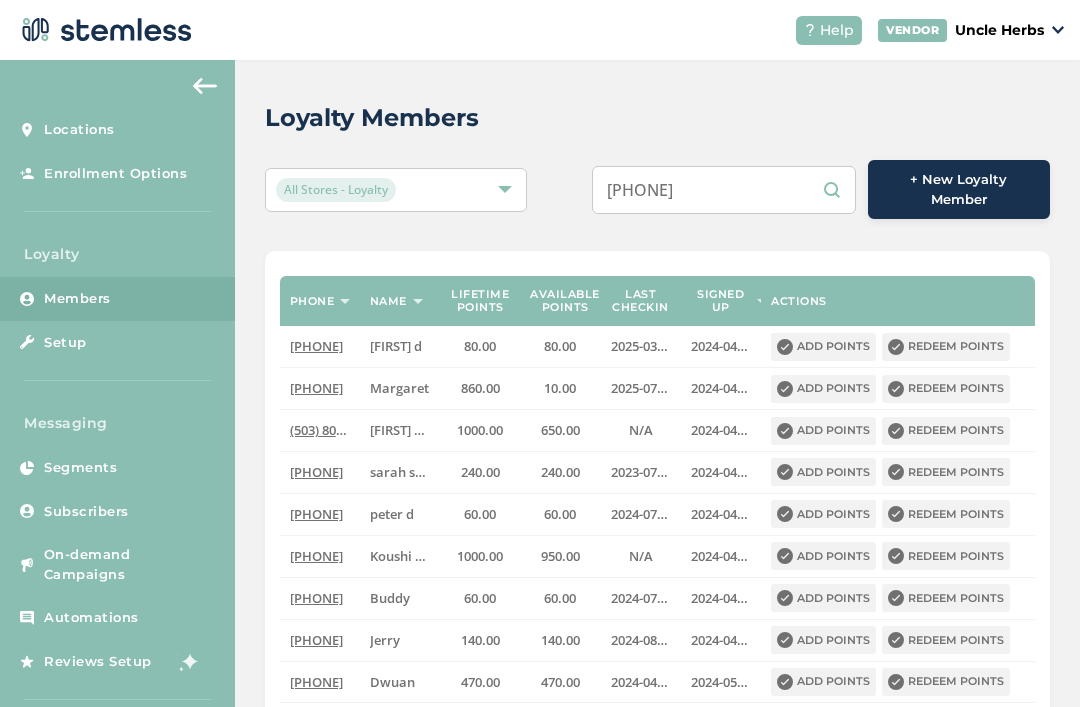 click on "Loyalty Members" at bounding box center (649, 118) 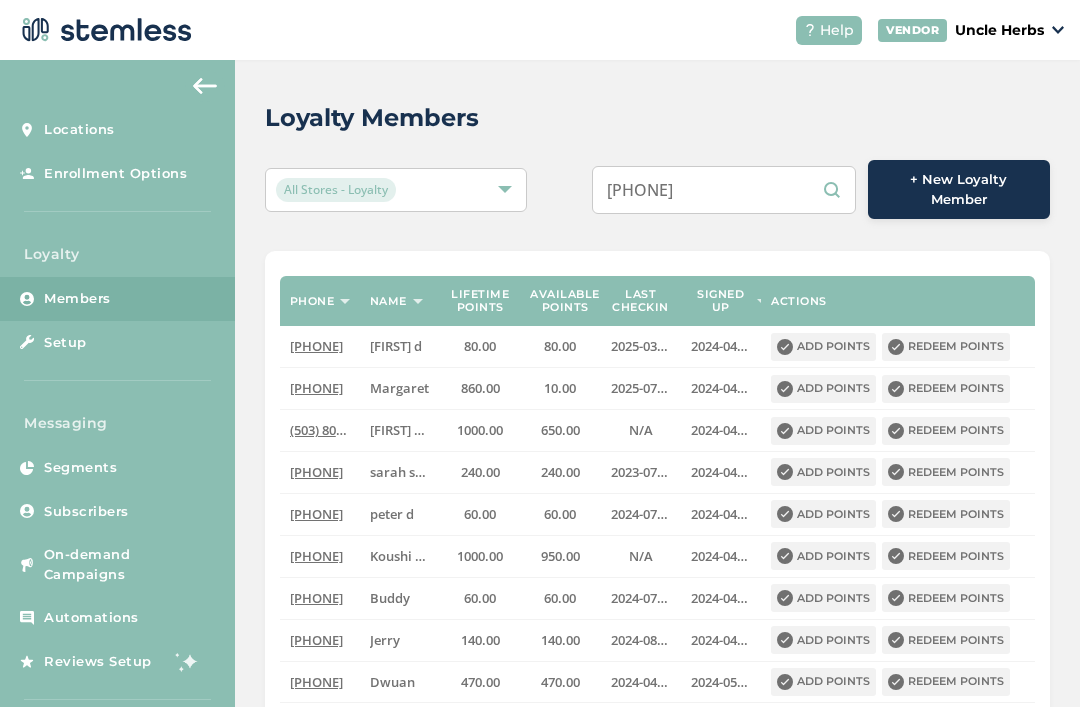 click on "9077445540" at bounding box center [724, 190] 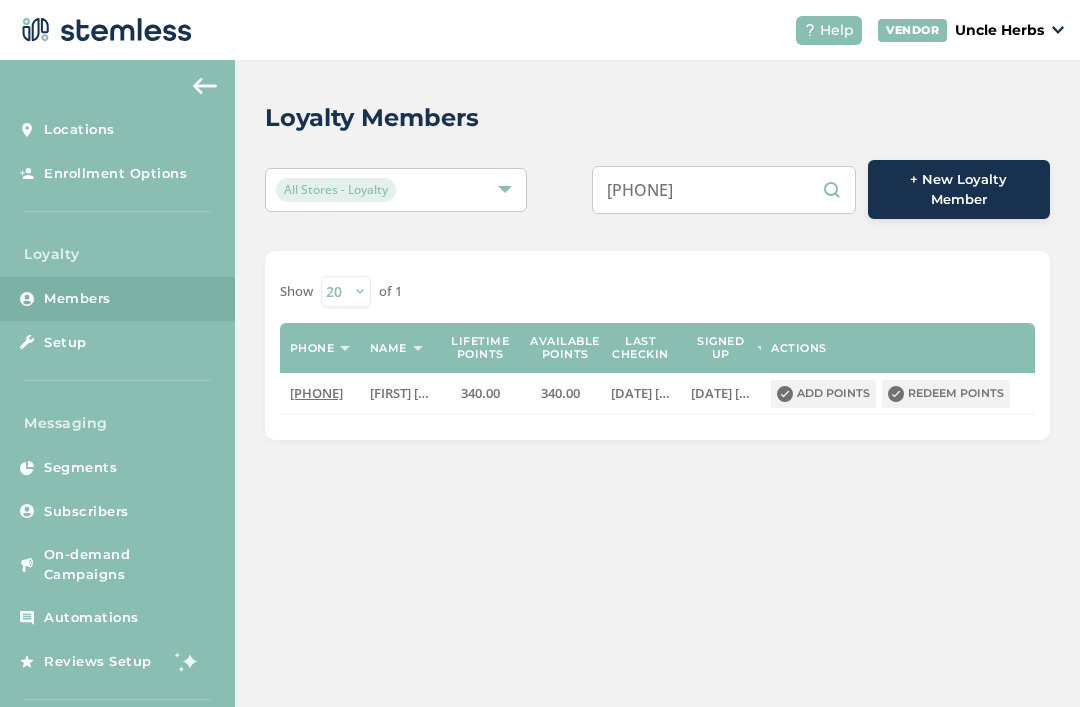 type on "9077445540" 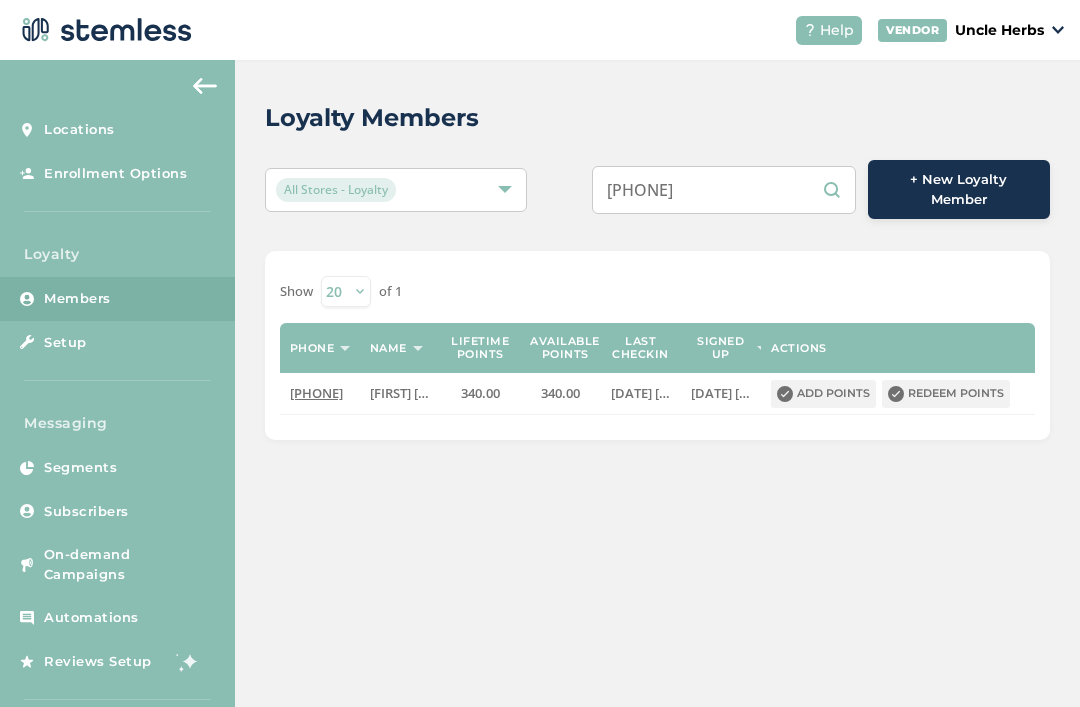 click on "Redeem points" at bounding box center (946, 394) 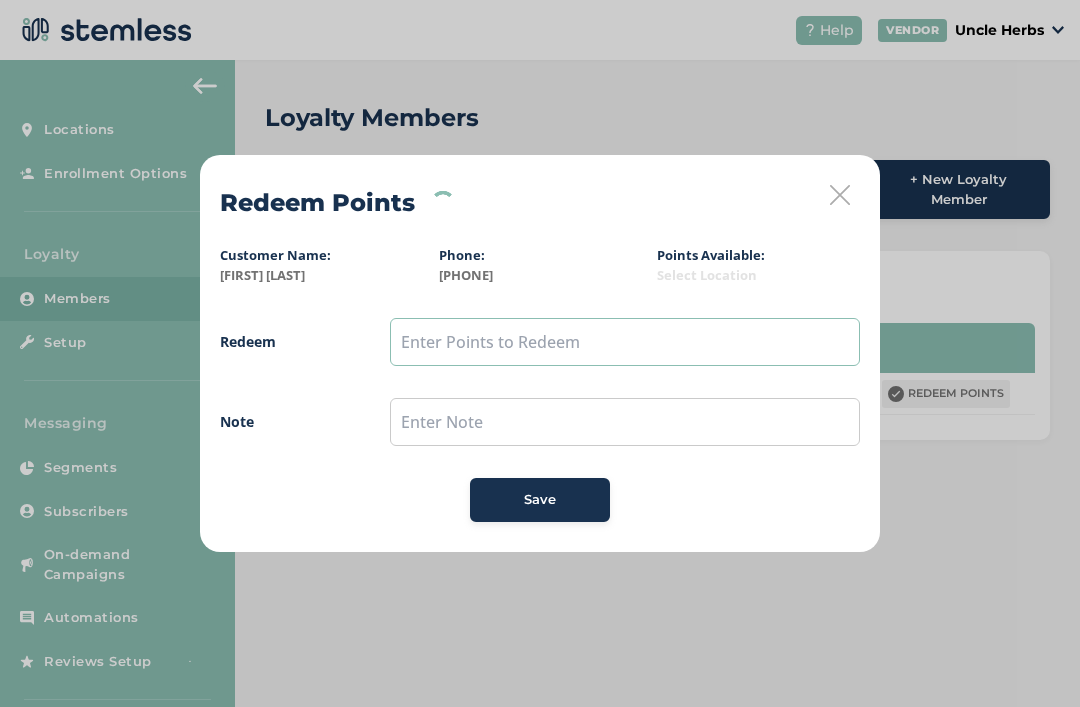 click at bounding box center [625, 342] 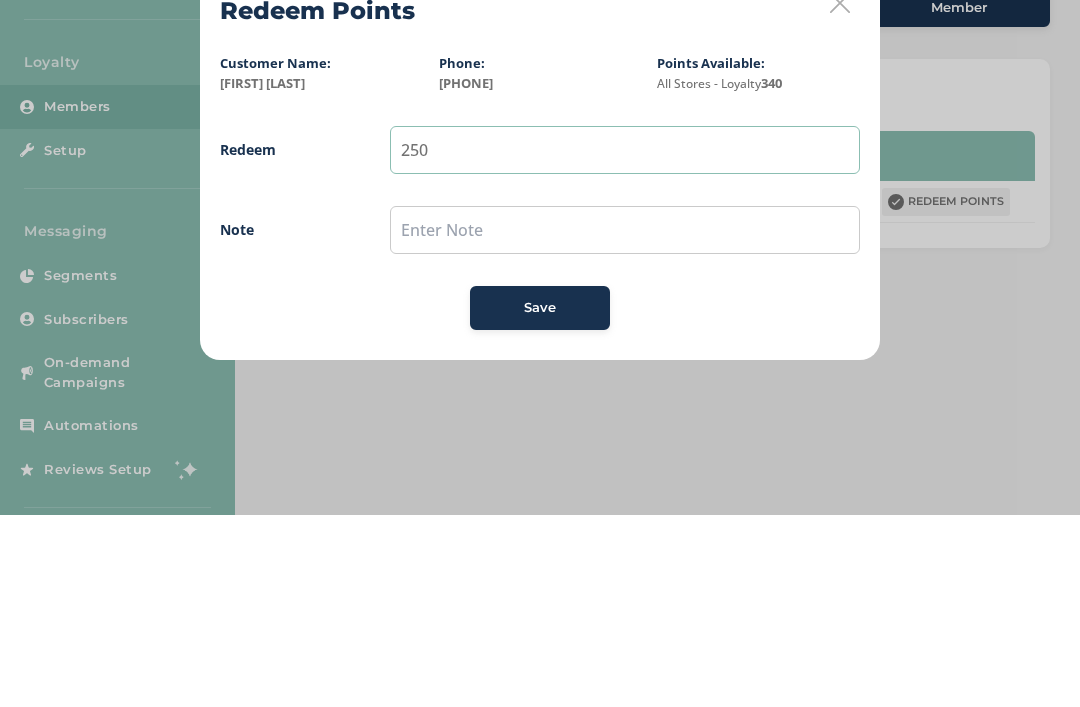 type on "250" 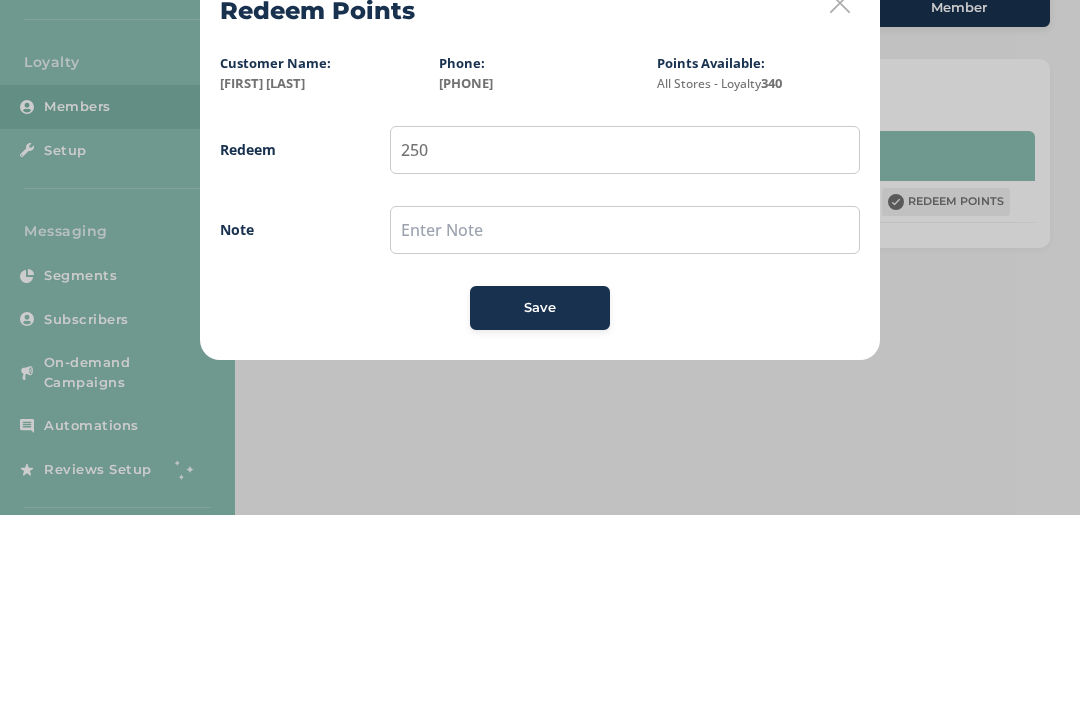 click on "Redeem 250 Note Save" at bounding box center [540, 420] 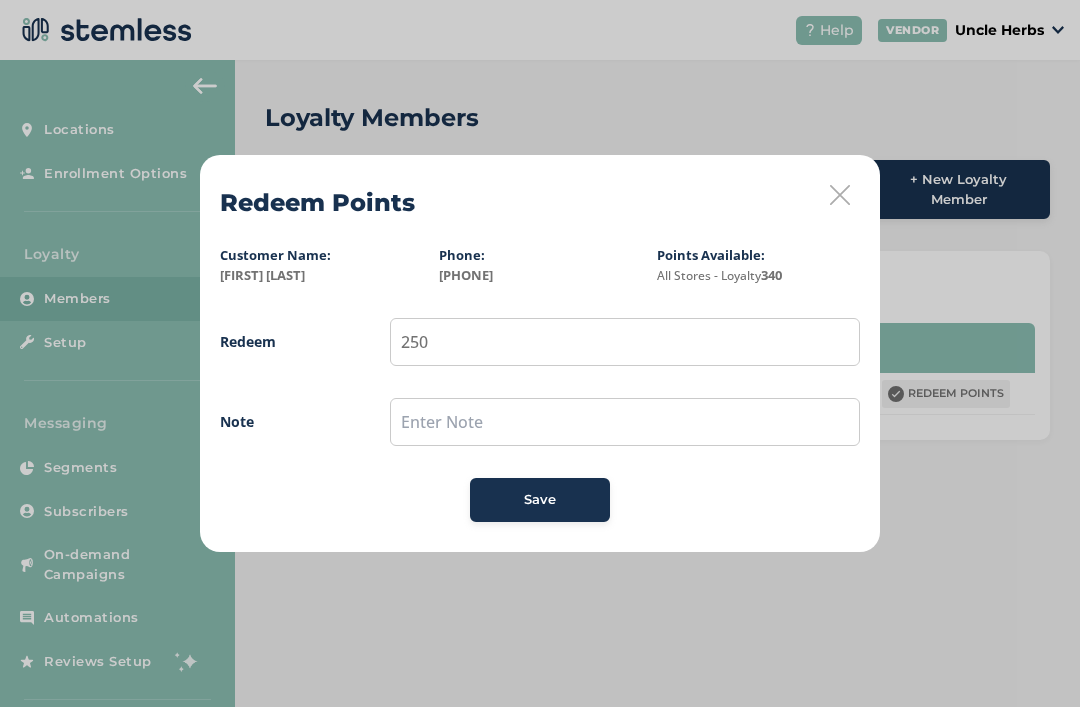 click on "Save" at bounding box center [540, 500] 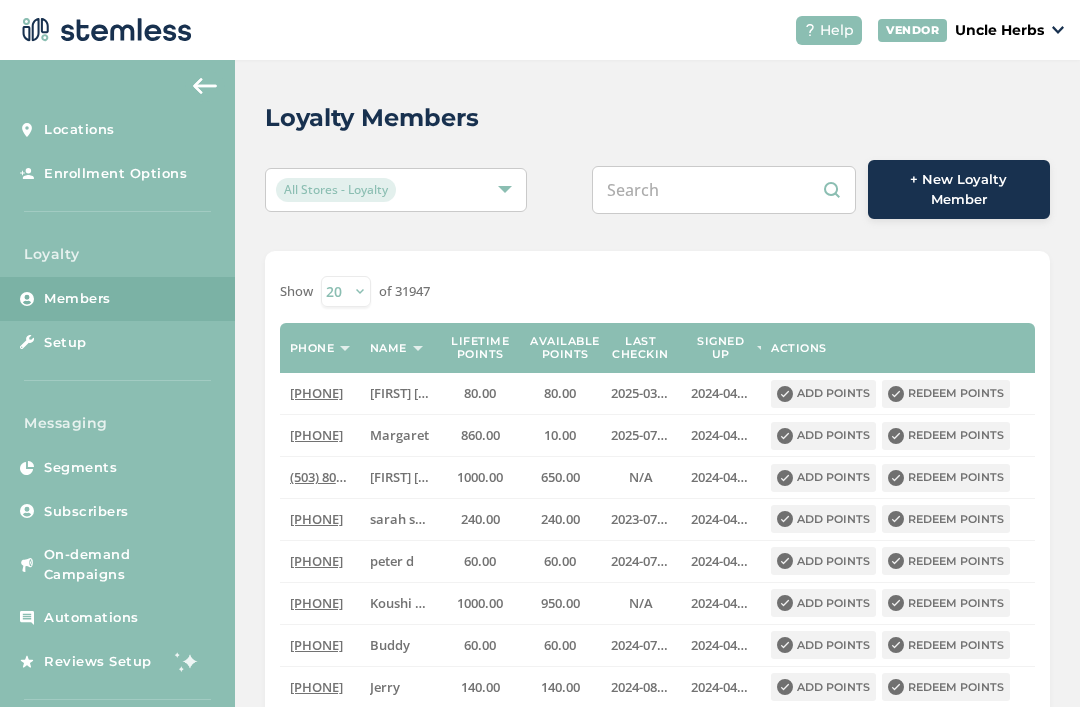 scroll, scrollTop: 0, scrollLeft: 0, axis: both 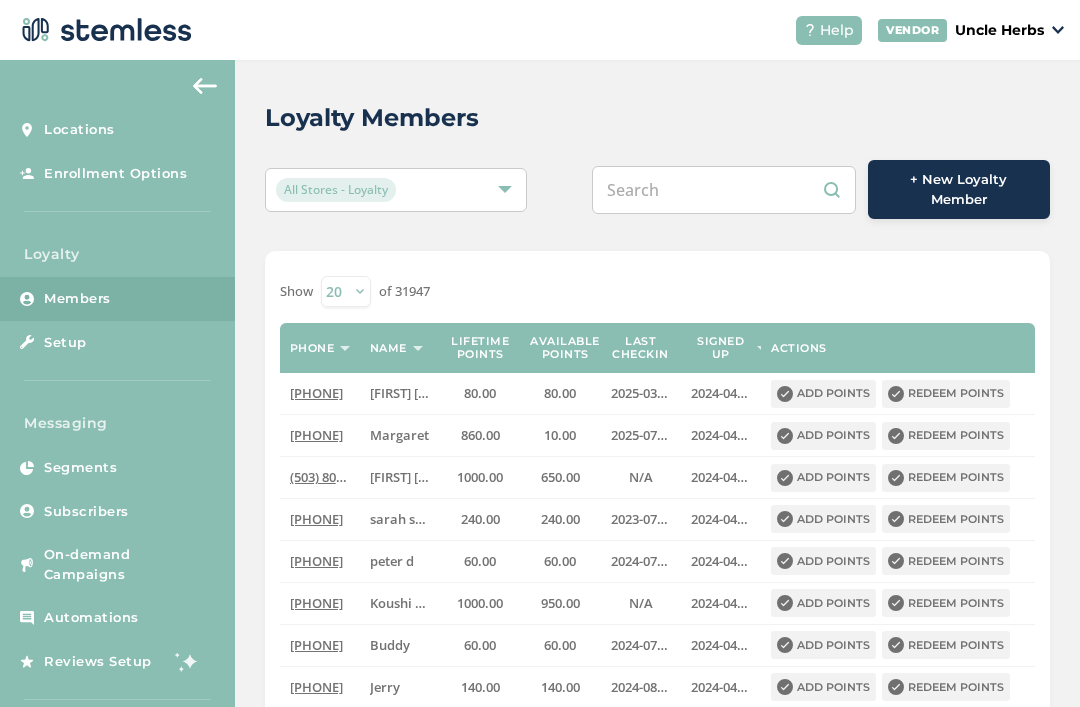 click at bounding box center (724, 190) 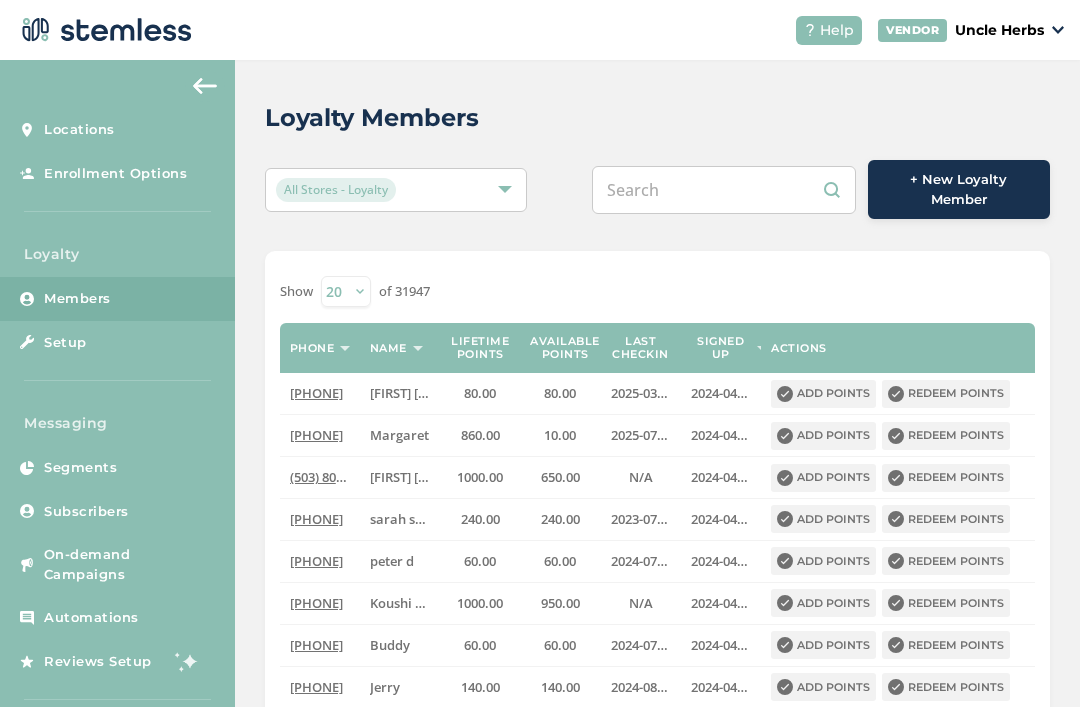 click at bounding box center (724, 190) 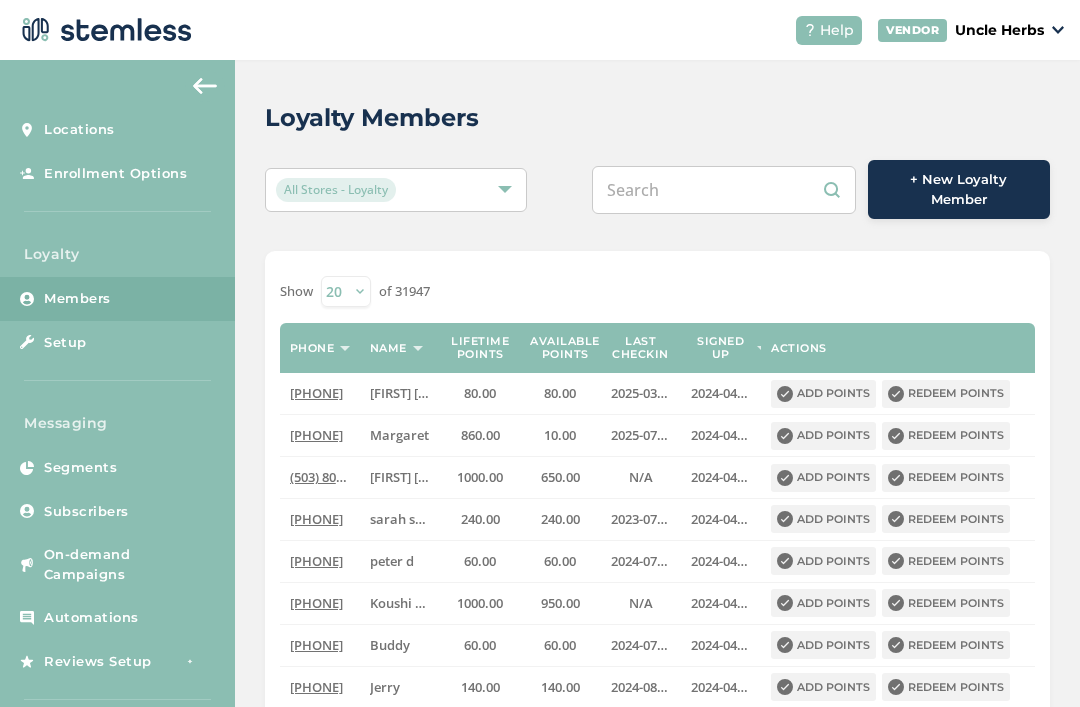paste on "[PHONE]" 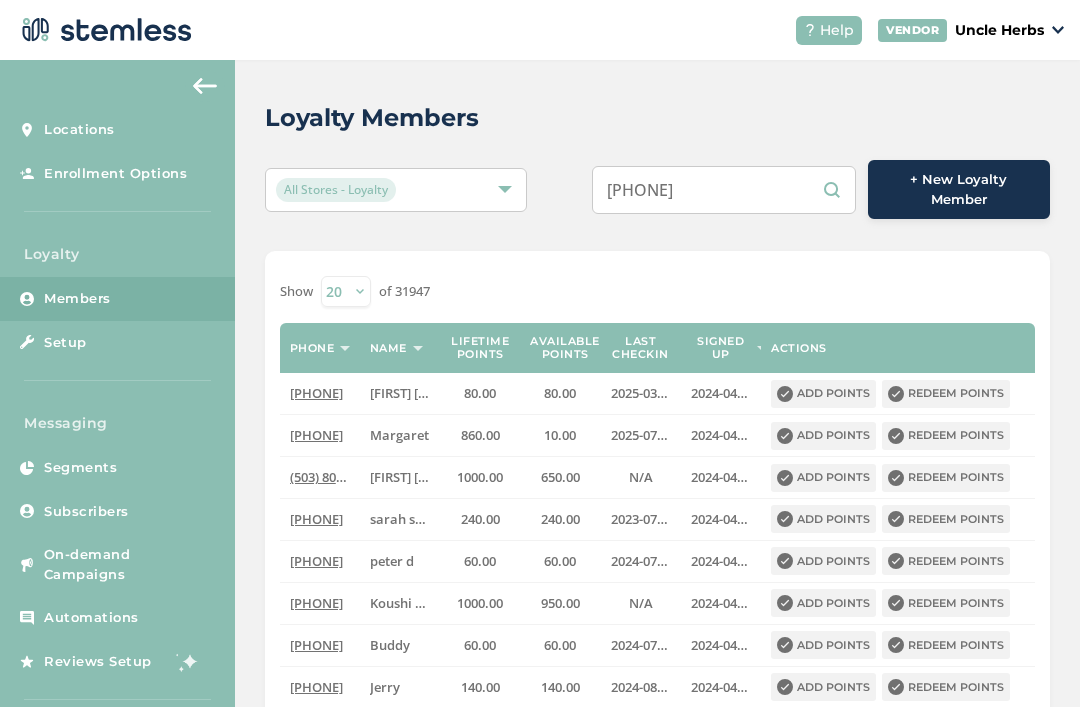 click on "[PHONE]" at bounding box center [724, 190] 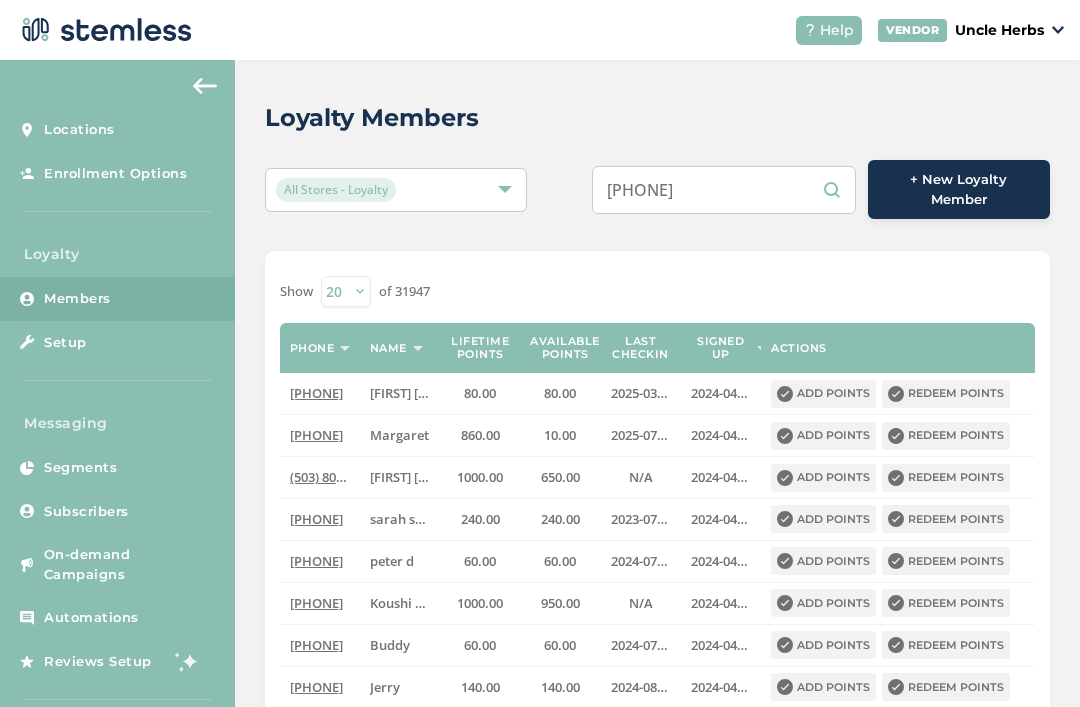 click on "[PHONE]" at bounding box center (724, 190) 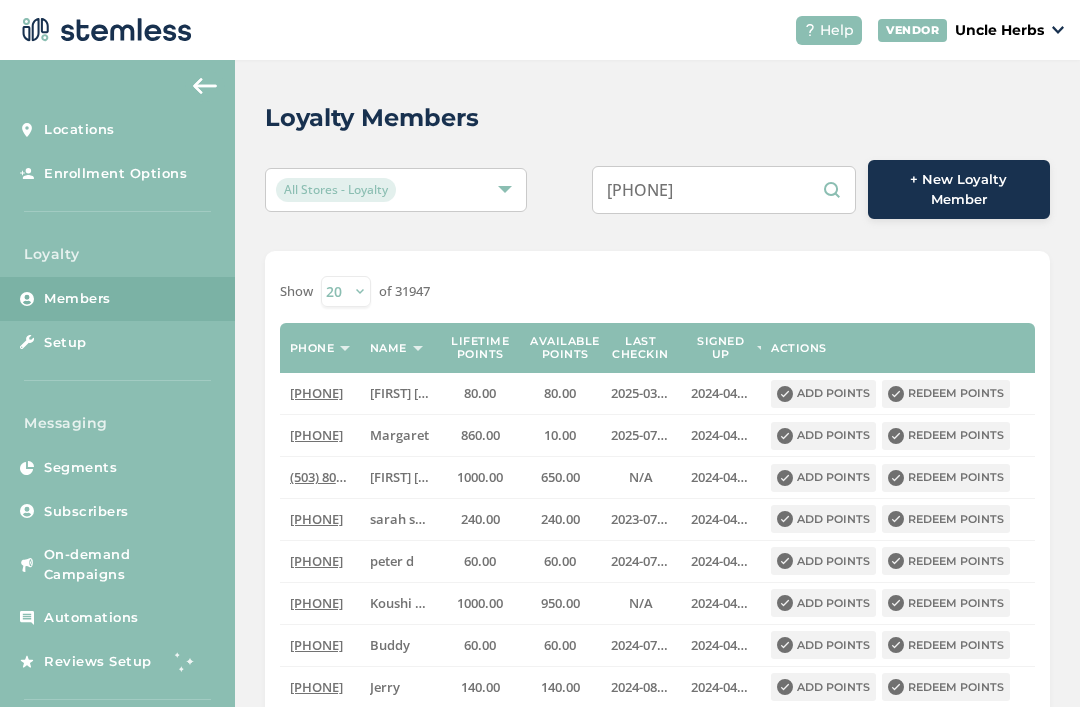 click on "[PHONE]" at bounding box center (724, 190) 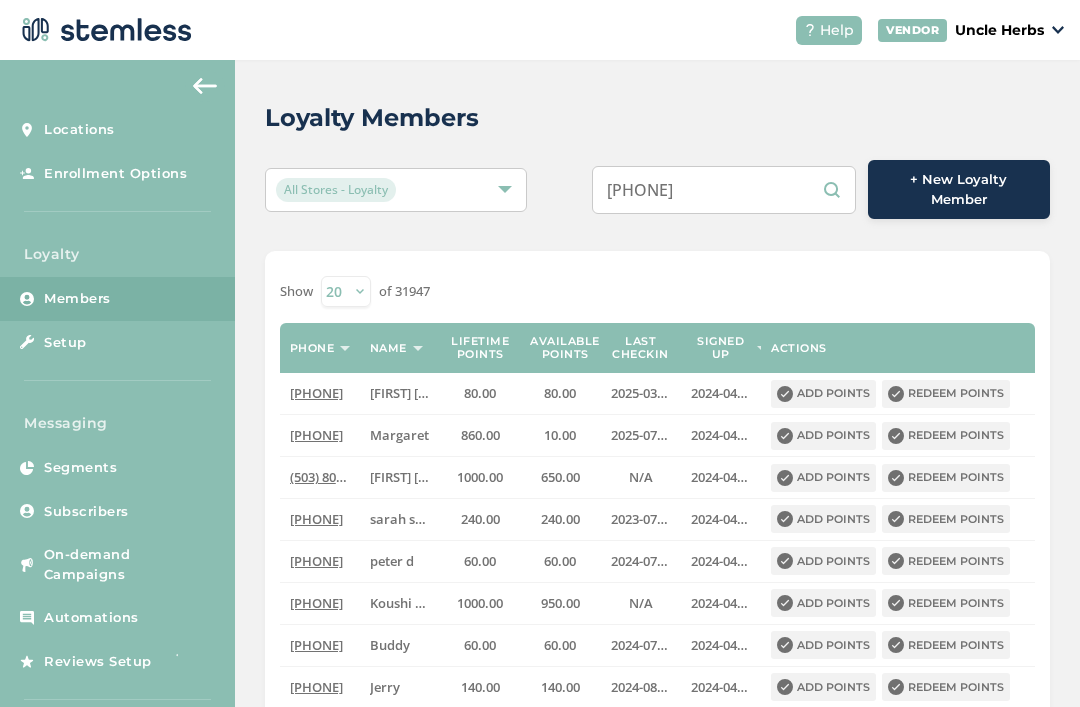 click on "[PHONE]" at bounding box center [724, 190] 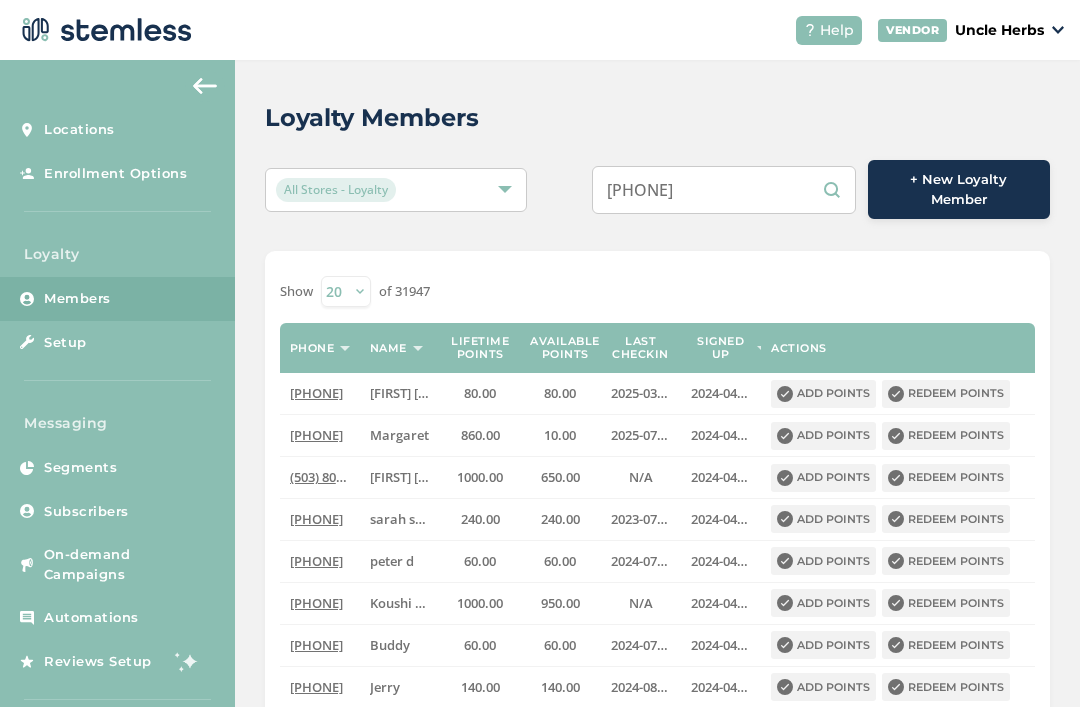click on "[PHONE]" at bounding box center [724, 190] 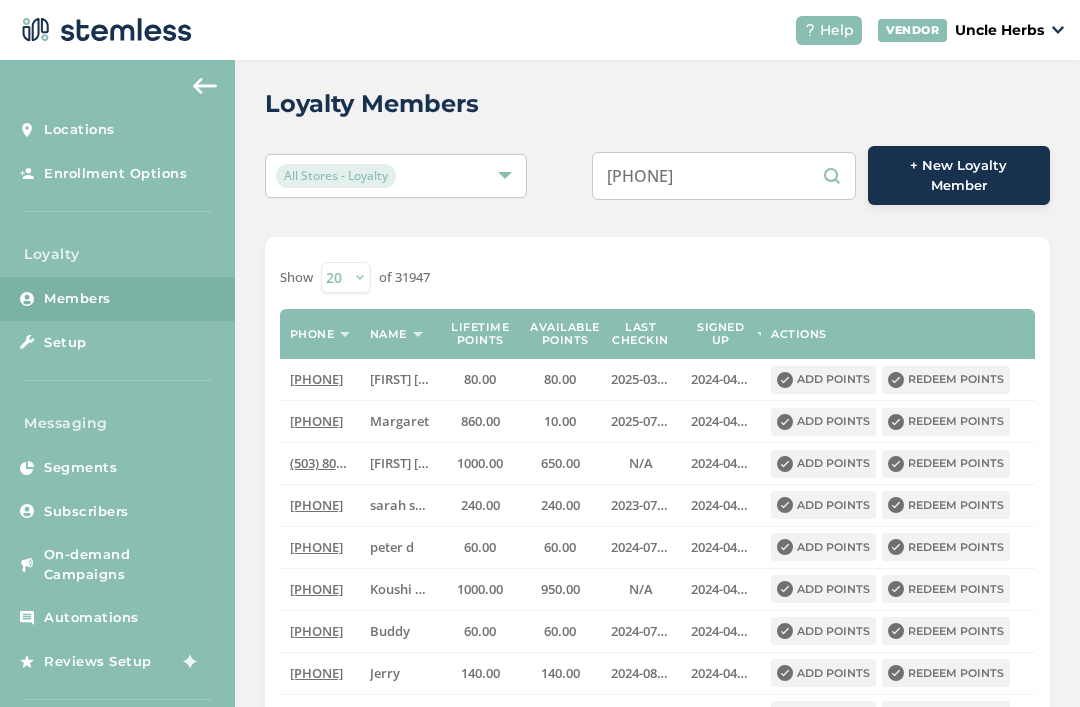 scroll, scrollTop: 17, scrollLeft: 0, axis: vertical 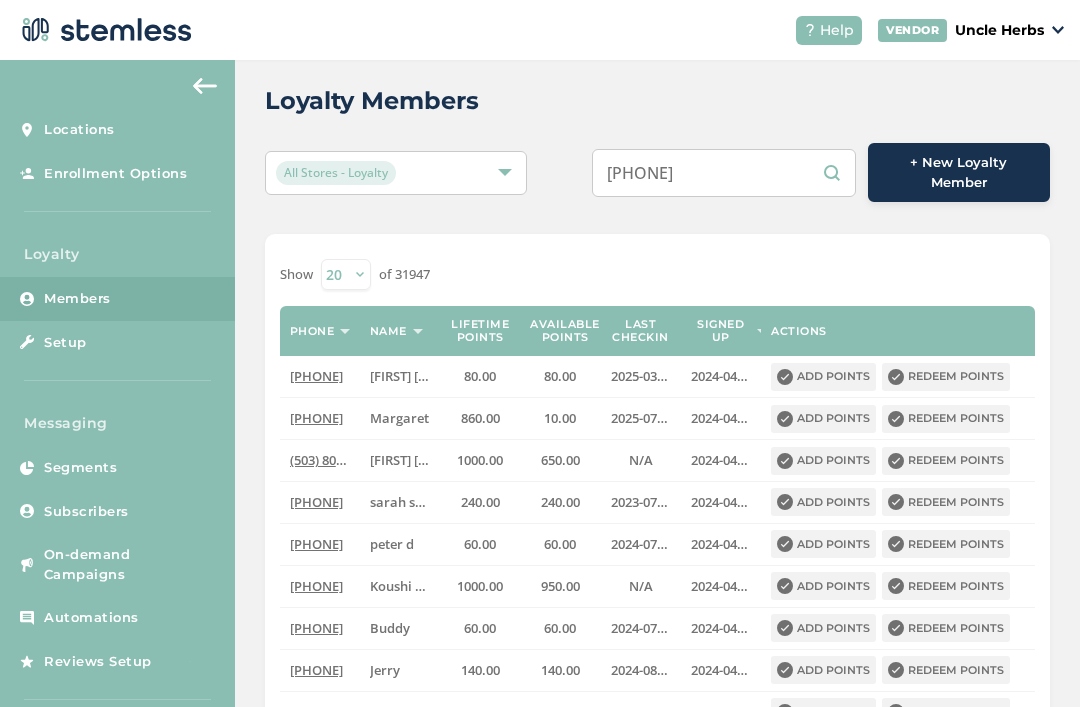 click on "[PHONE]" at bounding box center [724, 173] 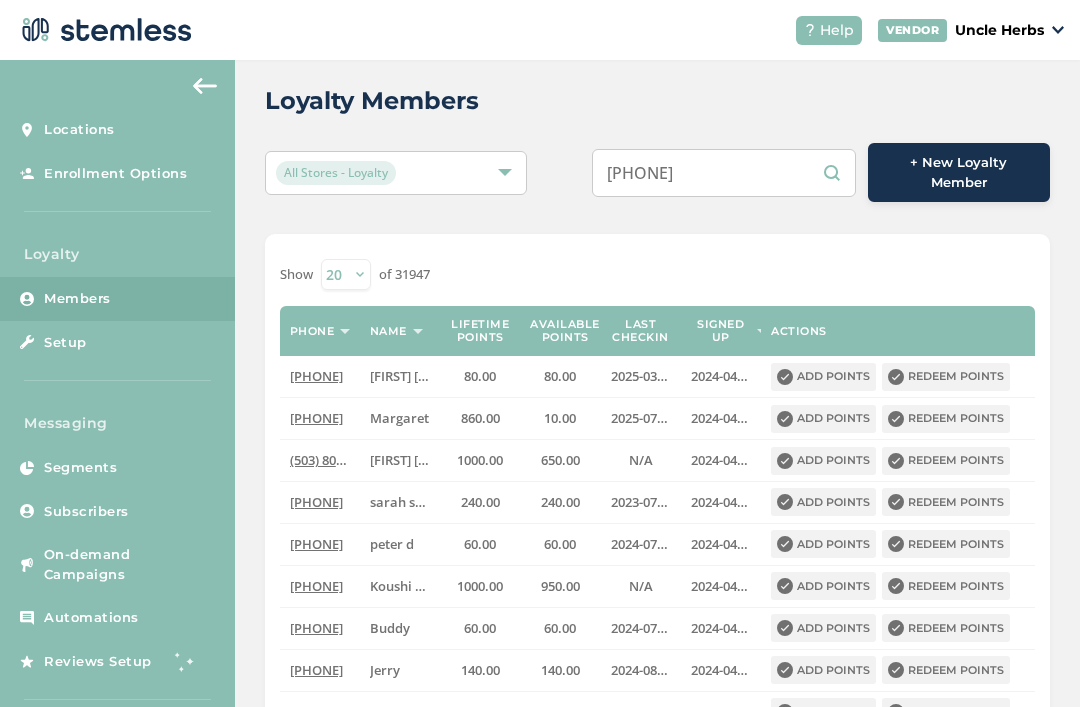 click on "[PHONE]" at bounding box center [724, 173] 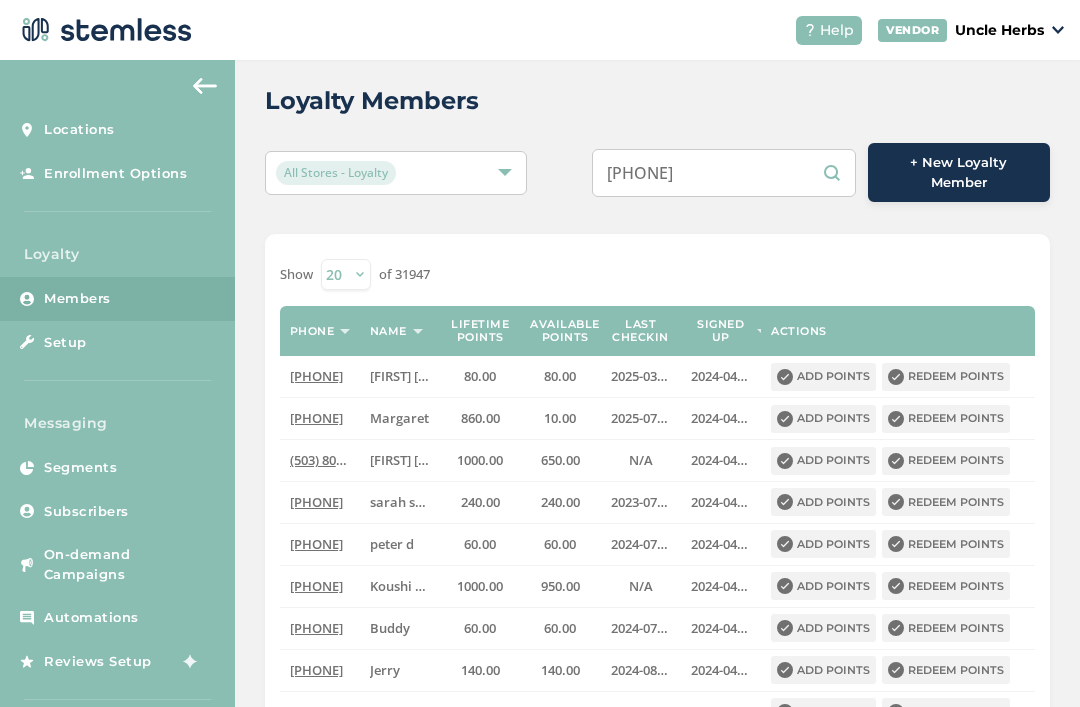 click on "[PHONE]" at bounding box center [724, 173] 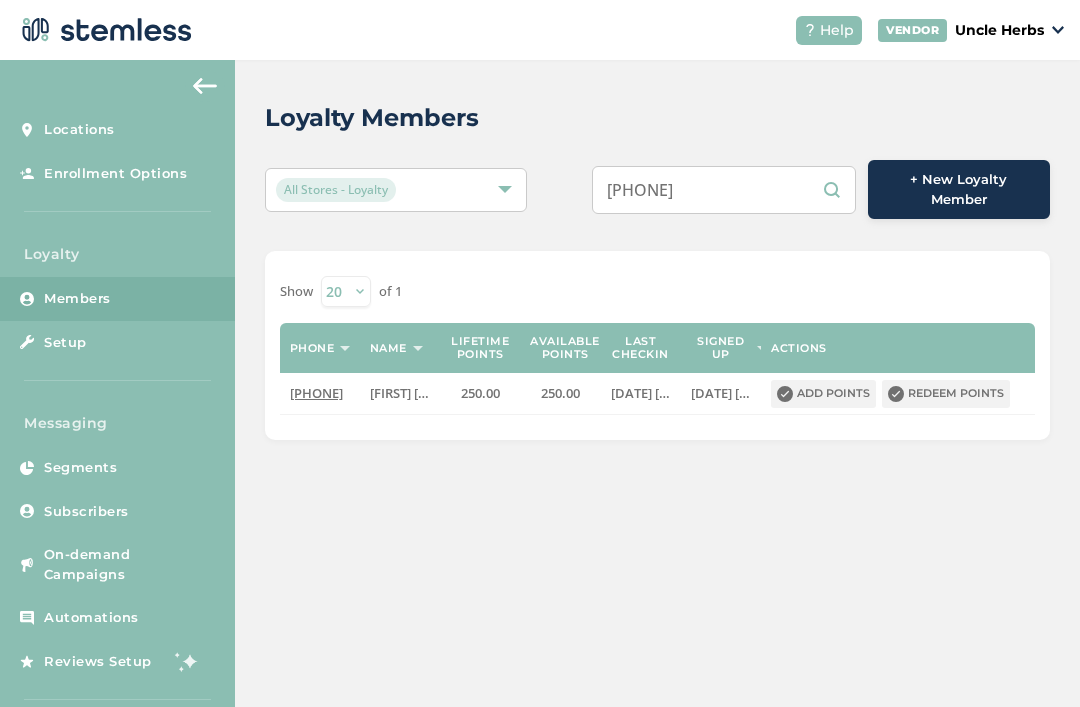 scroll, scrollTop: 0, scrollLeft: 0, axis: both 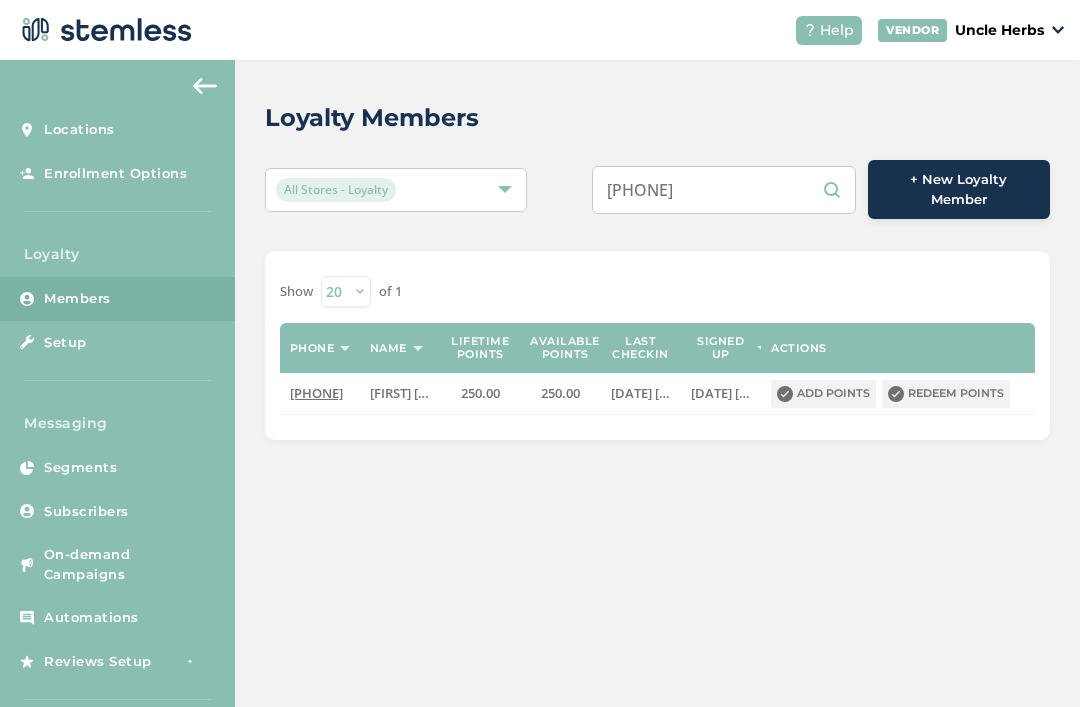 type on "[PHONE]" 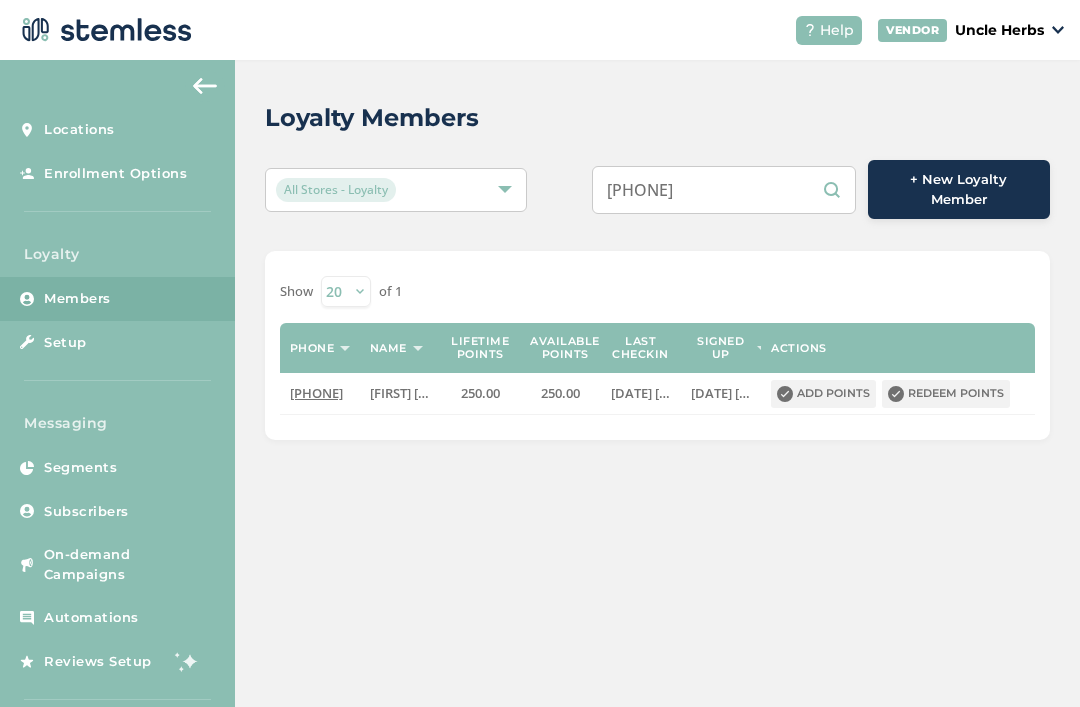click on "Redeem points" at bounding box center (946, 394) 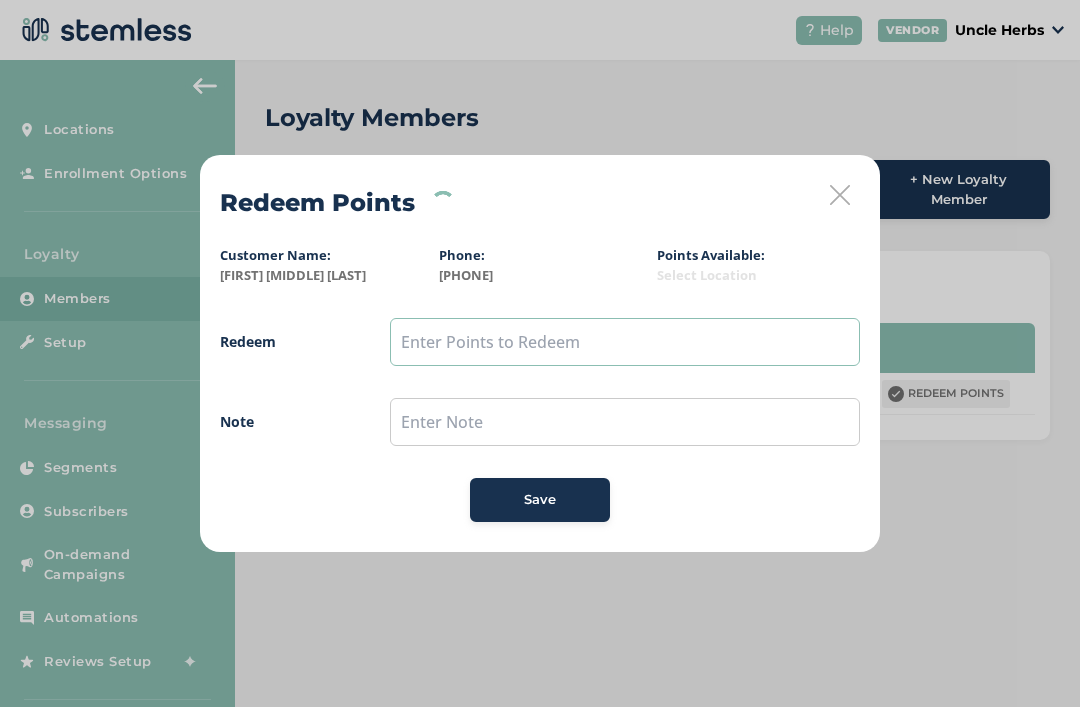 click at bounding box center [625, 342] 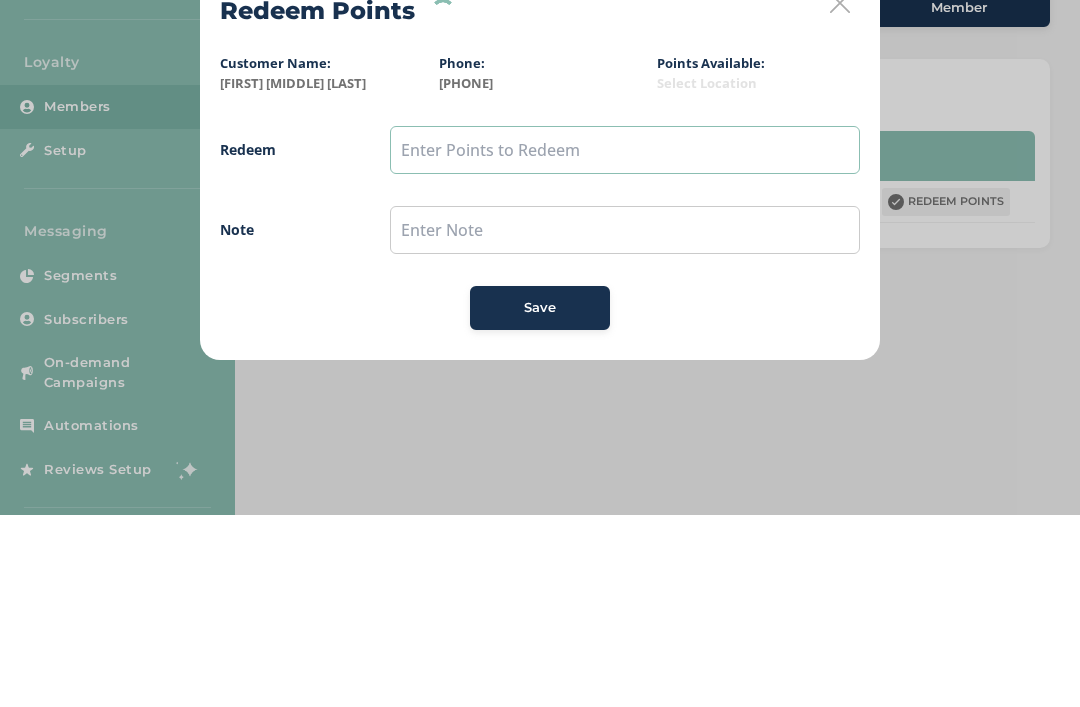 type on "q" 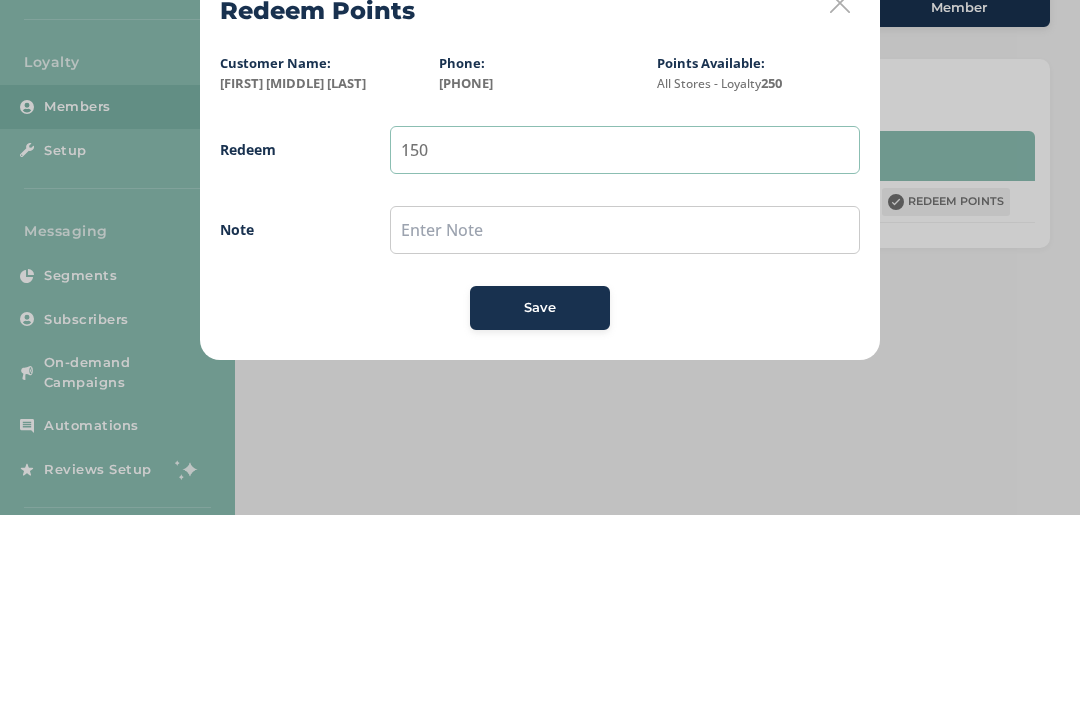 type on "150" 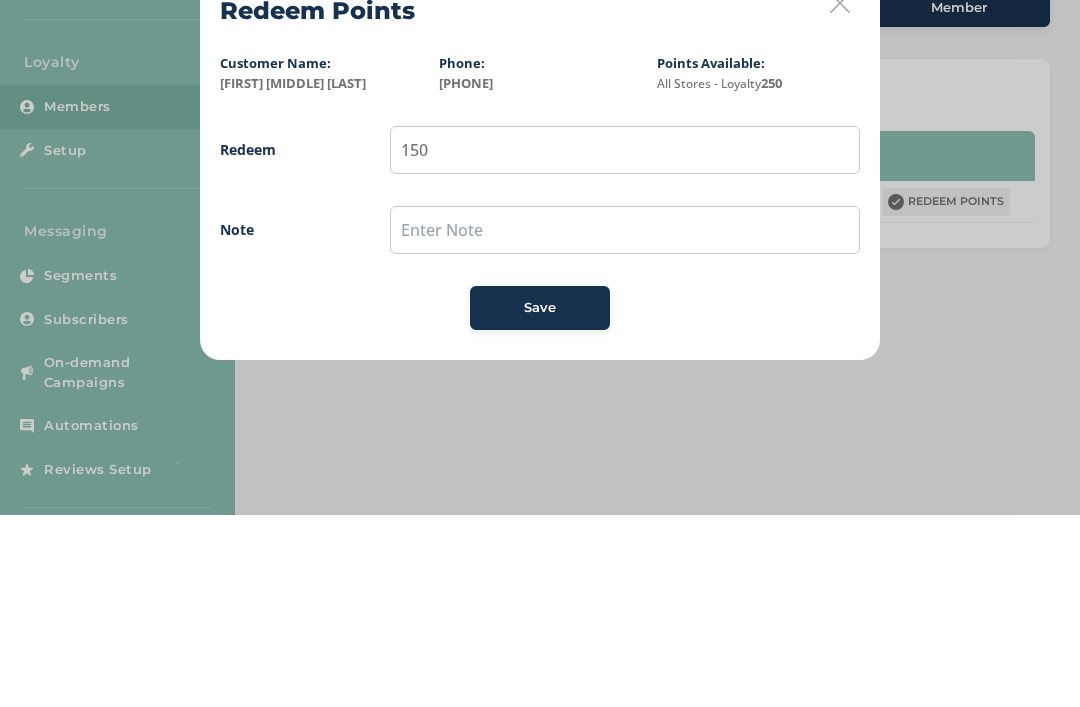 click on "Save" at bounding box center (540, 500) 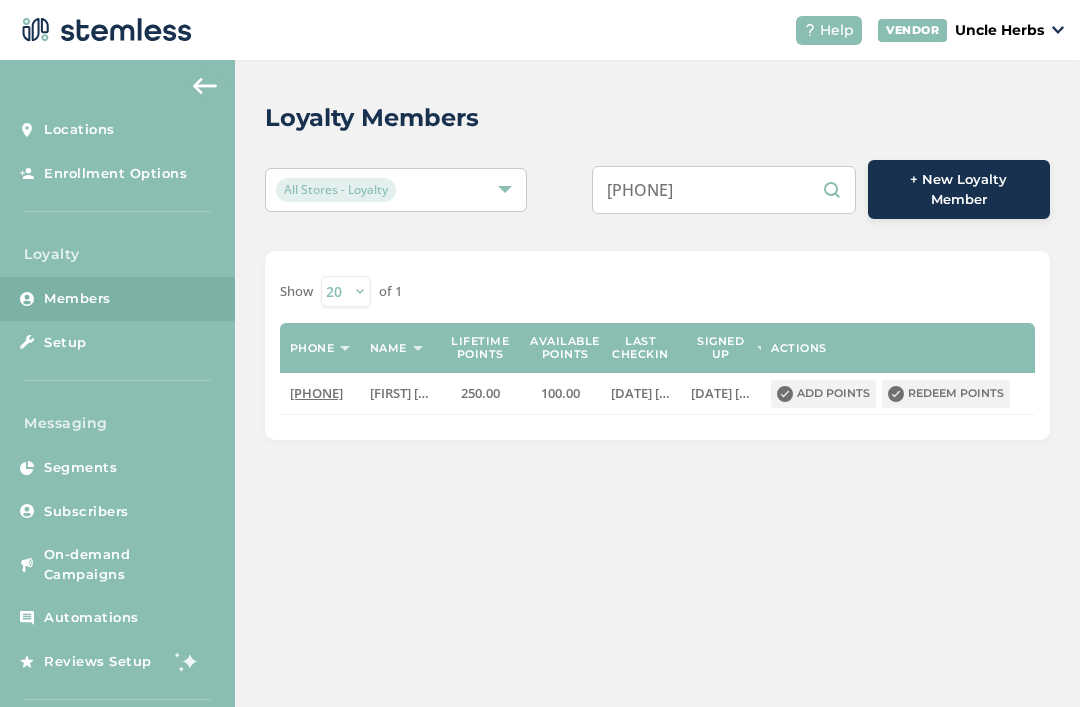 click on "[PHONE]" at bounding box center (724, 190) 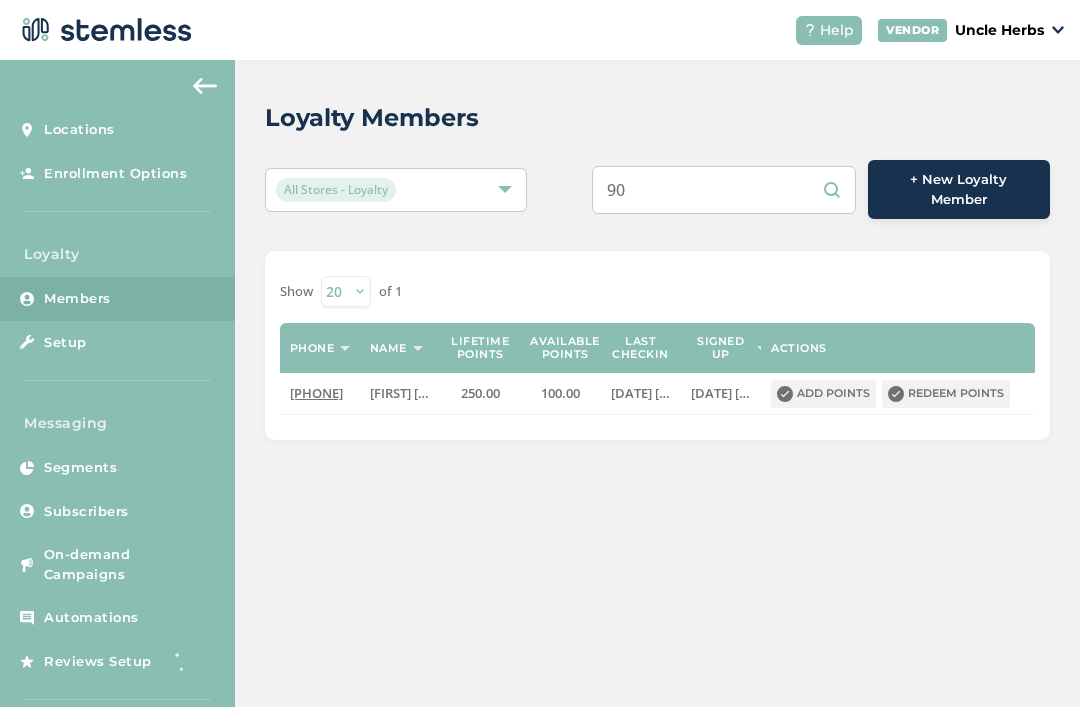 type on "9" 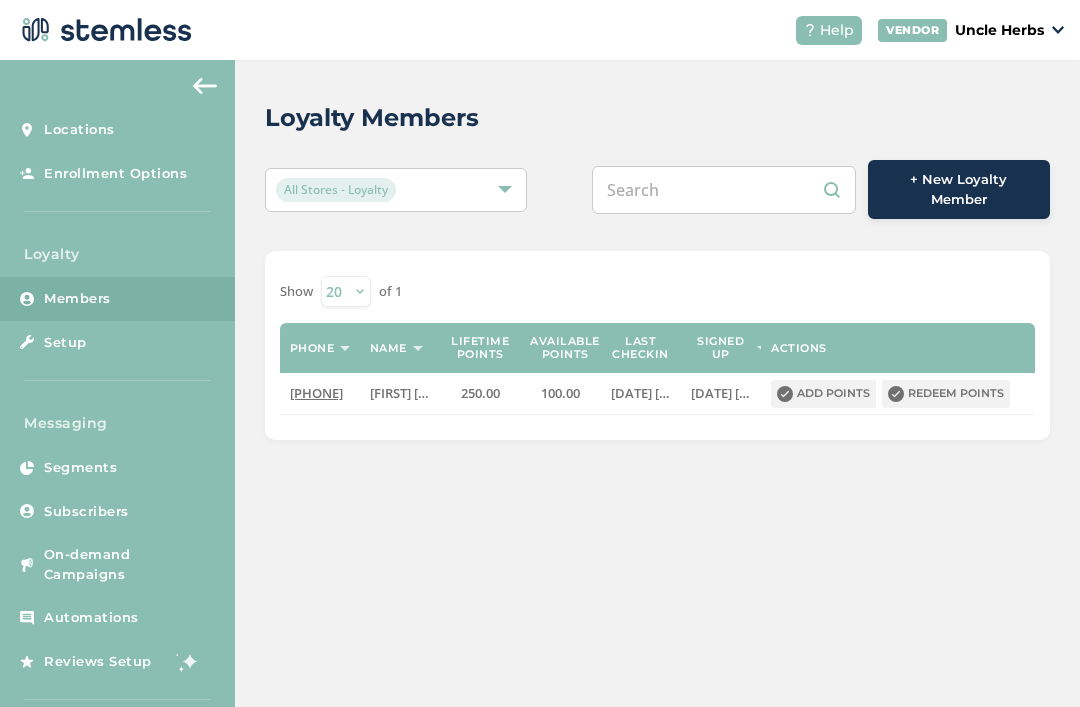 click at bounding box center [724, 190] 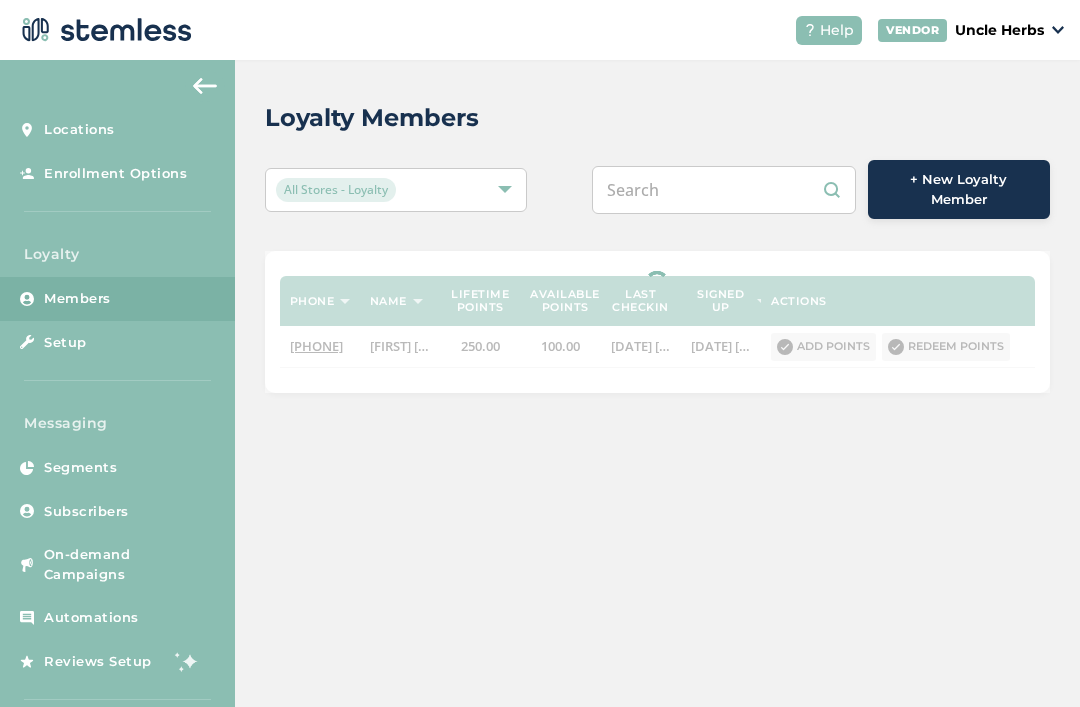 paste on "[PHONE]" 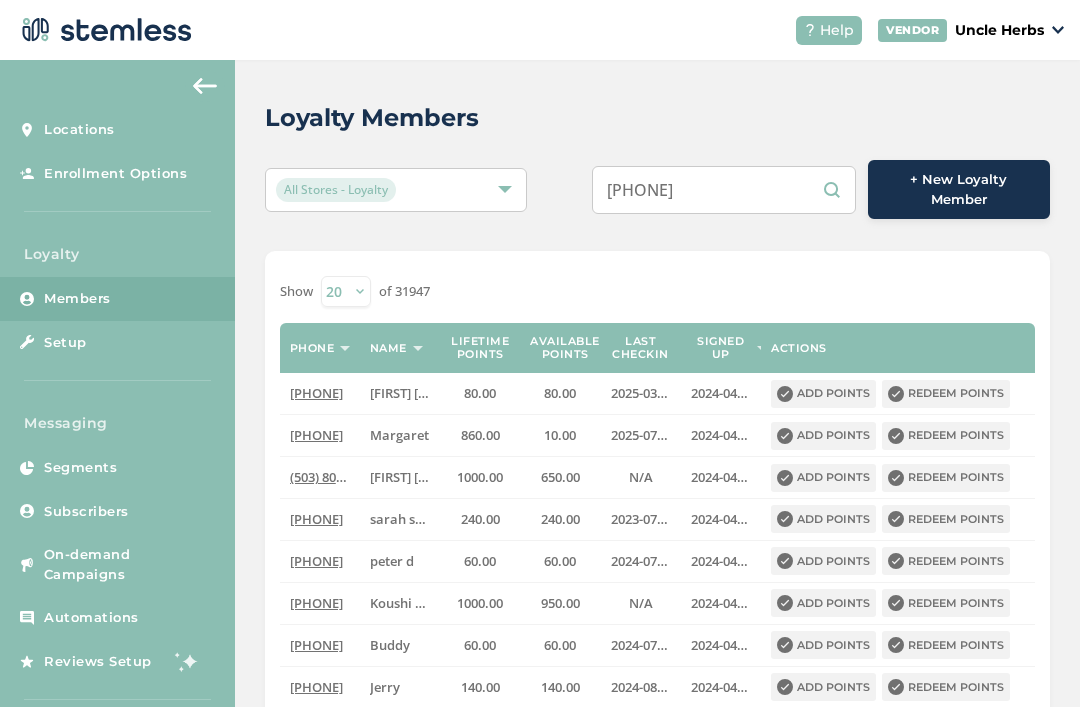 click on "[PHONE]" at bounding box center (724, 190) 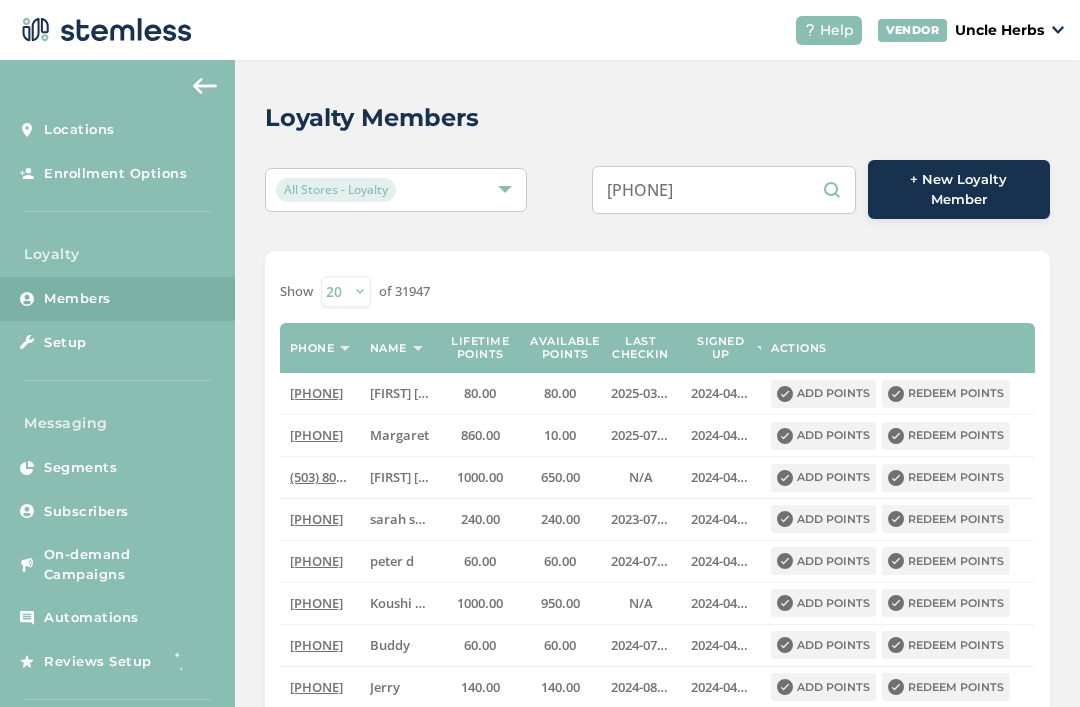 click on "[PHONE]" at bounding box center [724, 190] 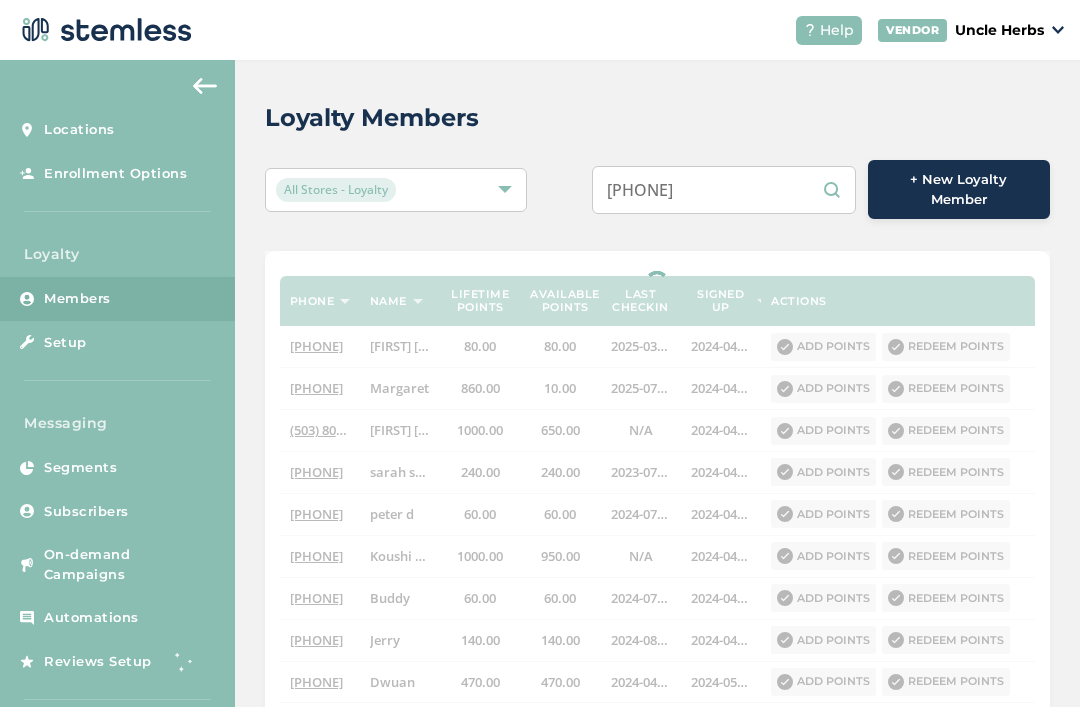 click on "[PHONE]" at bounding box center [724, 190] 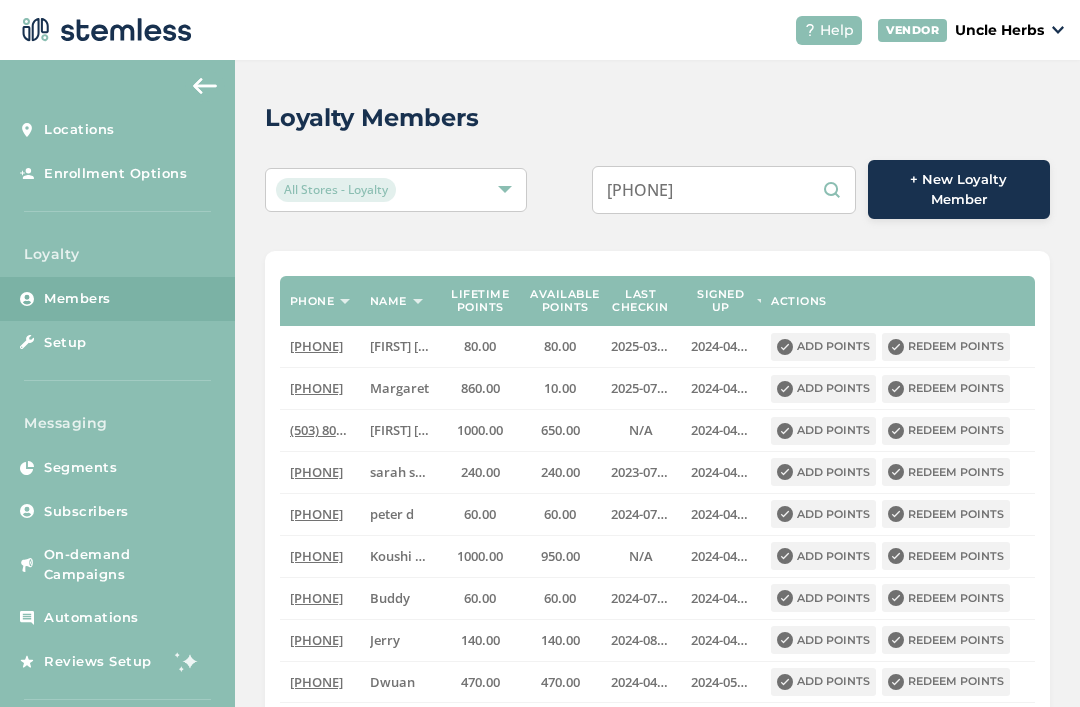 click on "[PHONE]" at bounding box center [724, 190] 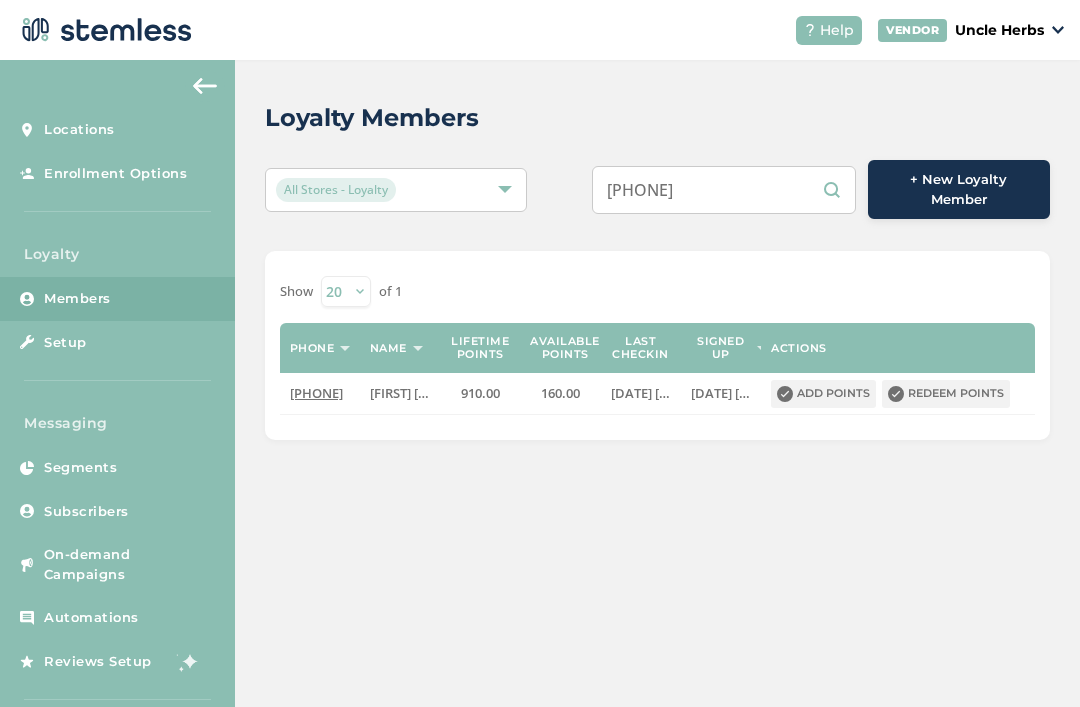 type on "[PHONE]" 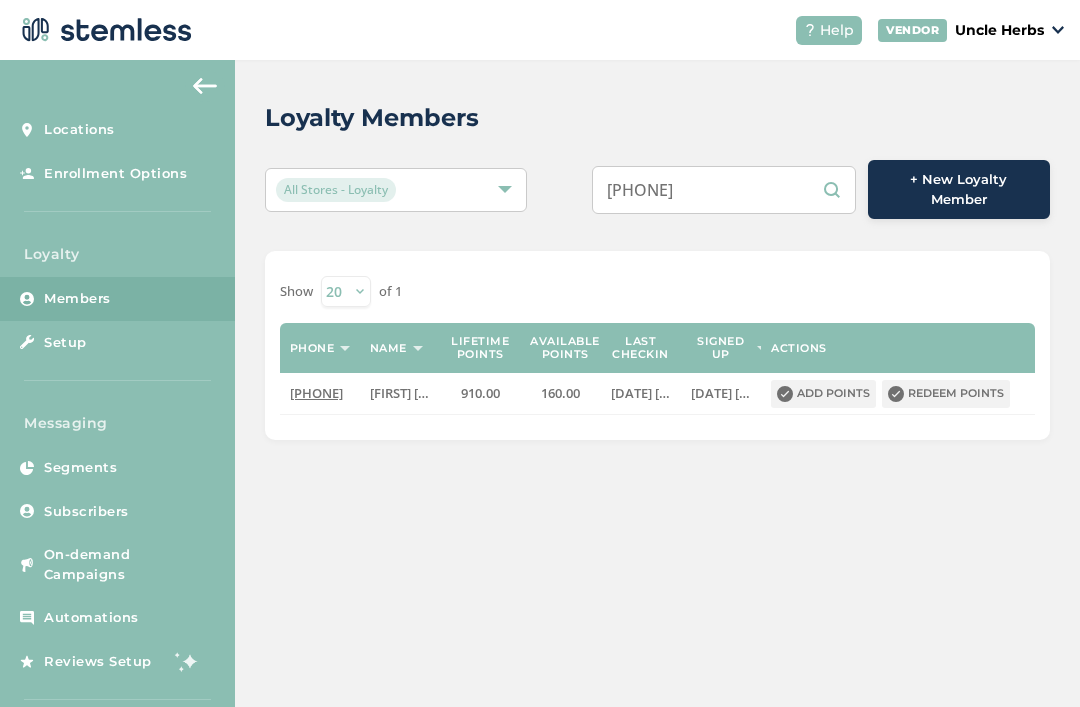 click on "Redeem points" at bounding box center [946, 394] 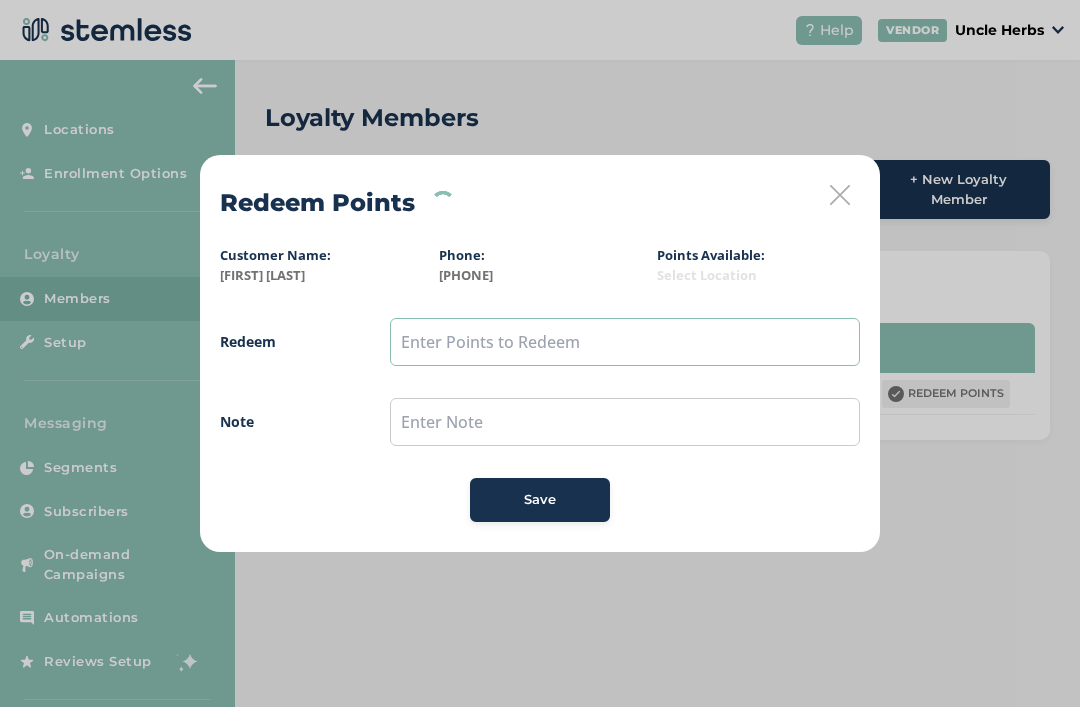 click at bounding box center [625, 342] 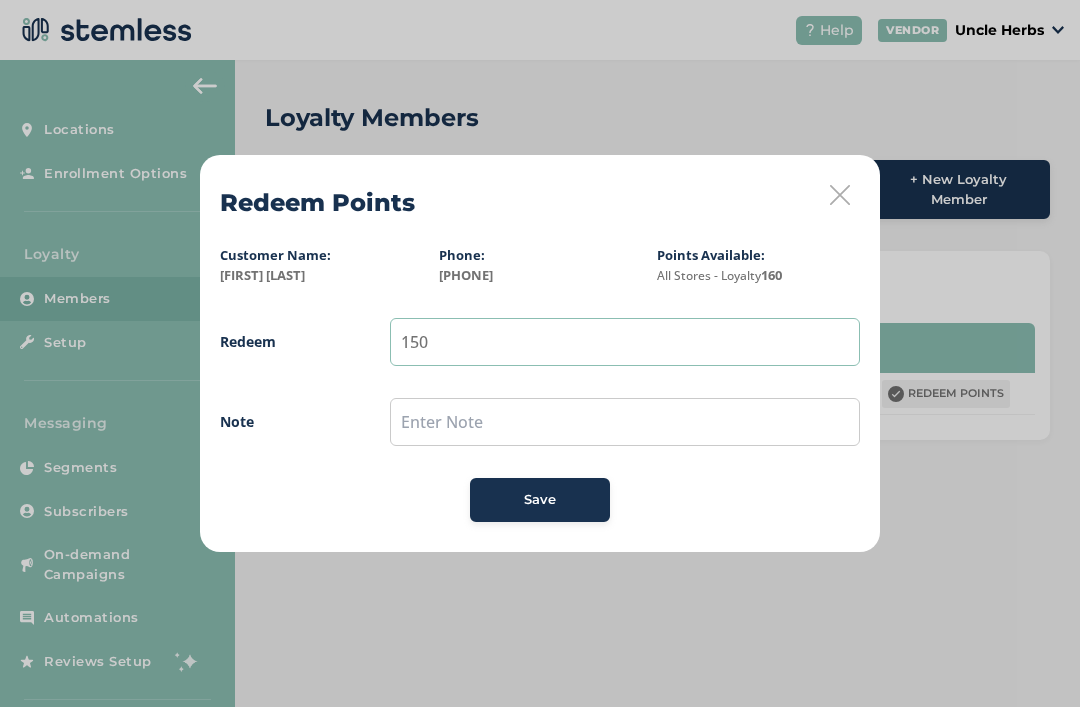 type on "150" 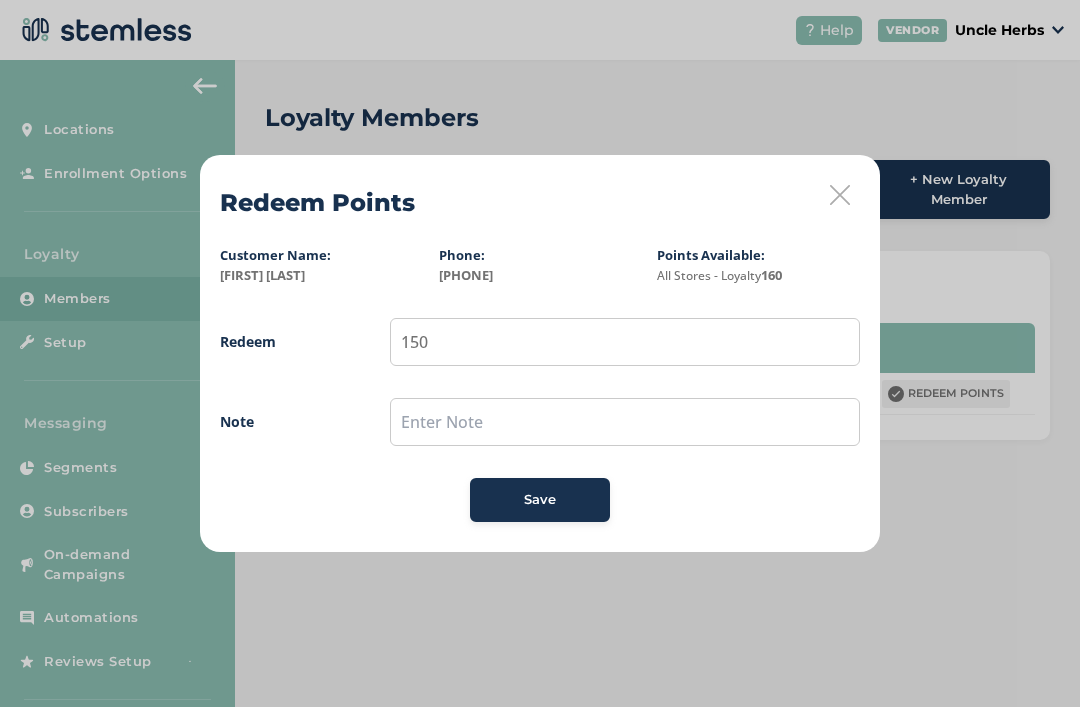 click on "Save" at bounding box center [540, 500] 